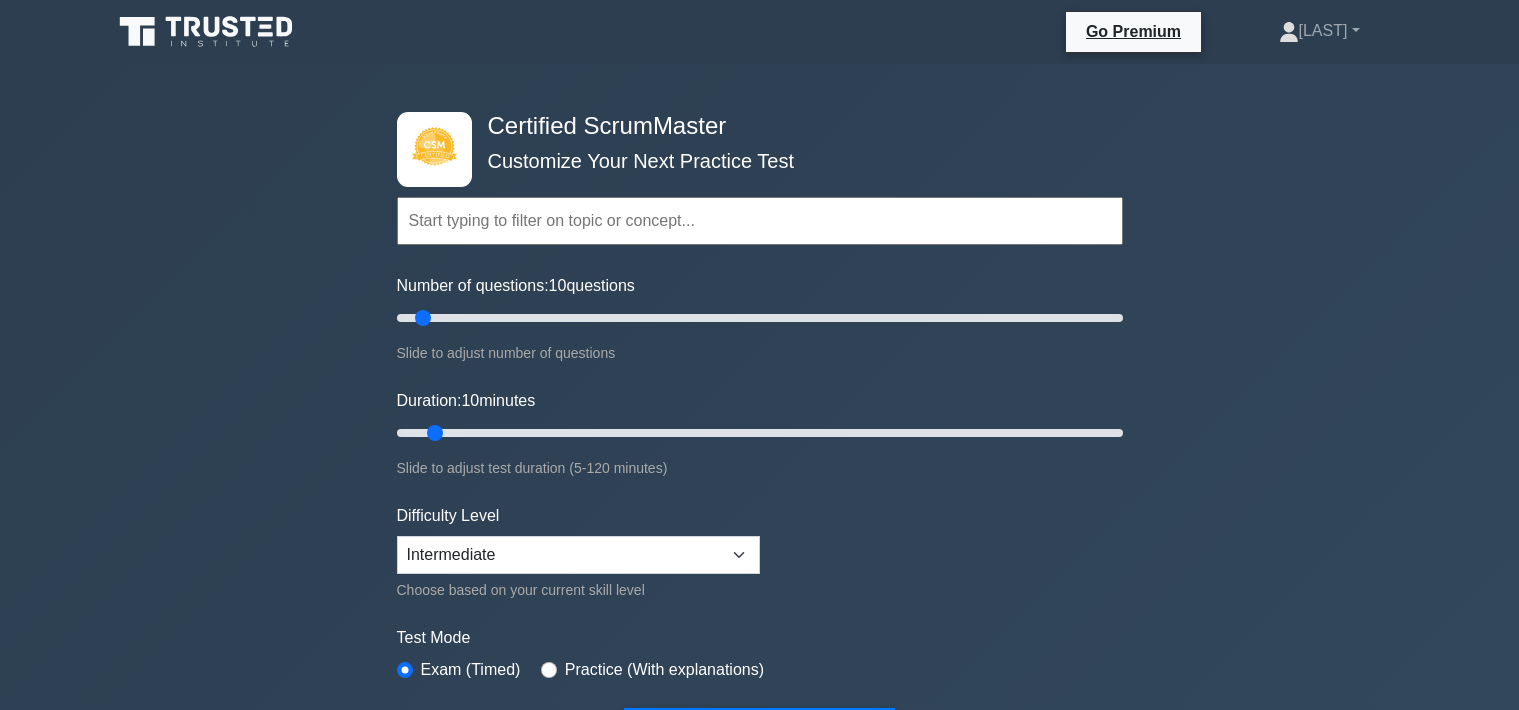 scroll, scrollTop: 0, scrollLeft: 0, axis: both 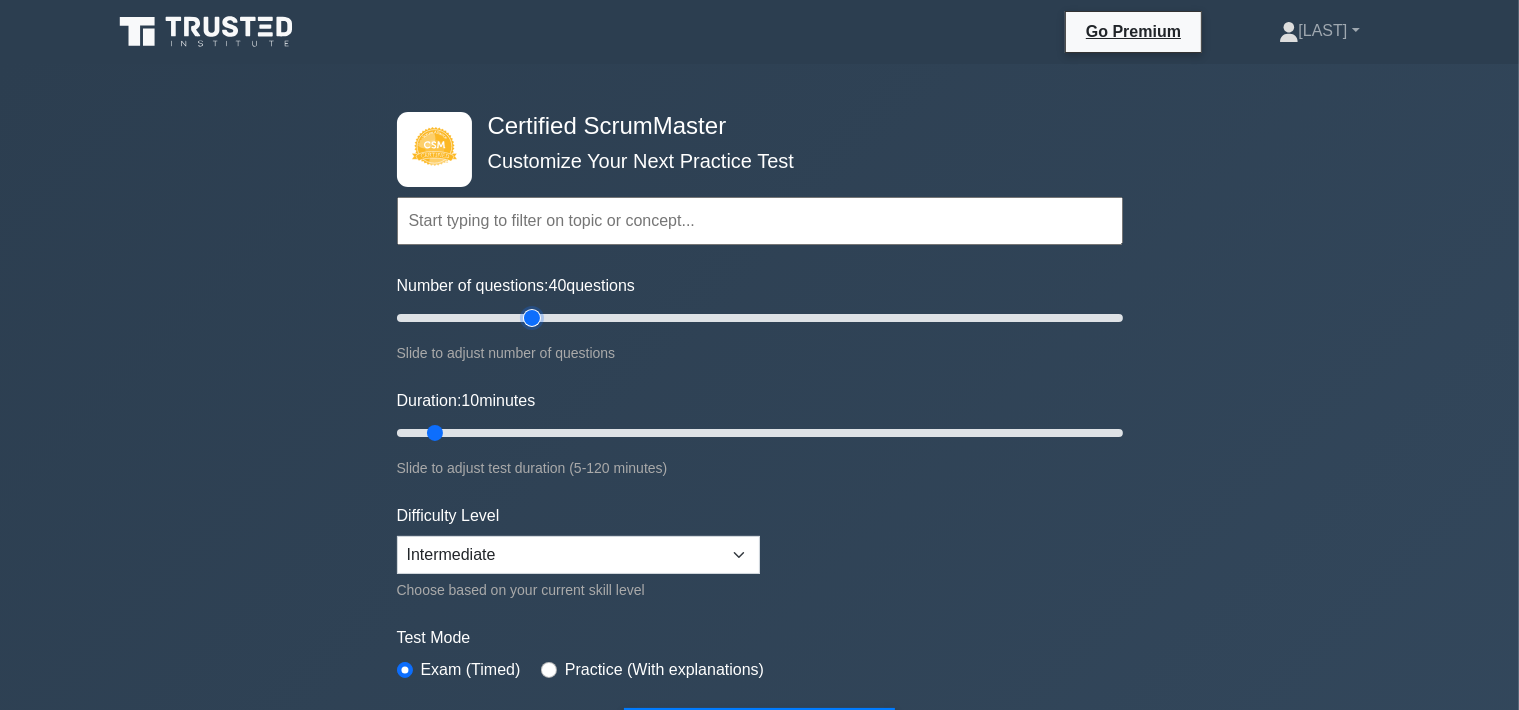 drag, startPoint x: 1090, startPoint y: 314, endPoint x: 536, endPoint y: 306, distance: 554.05774 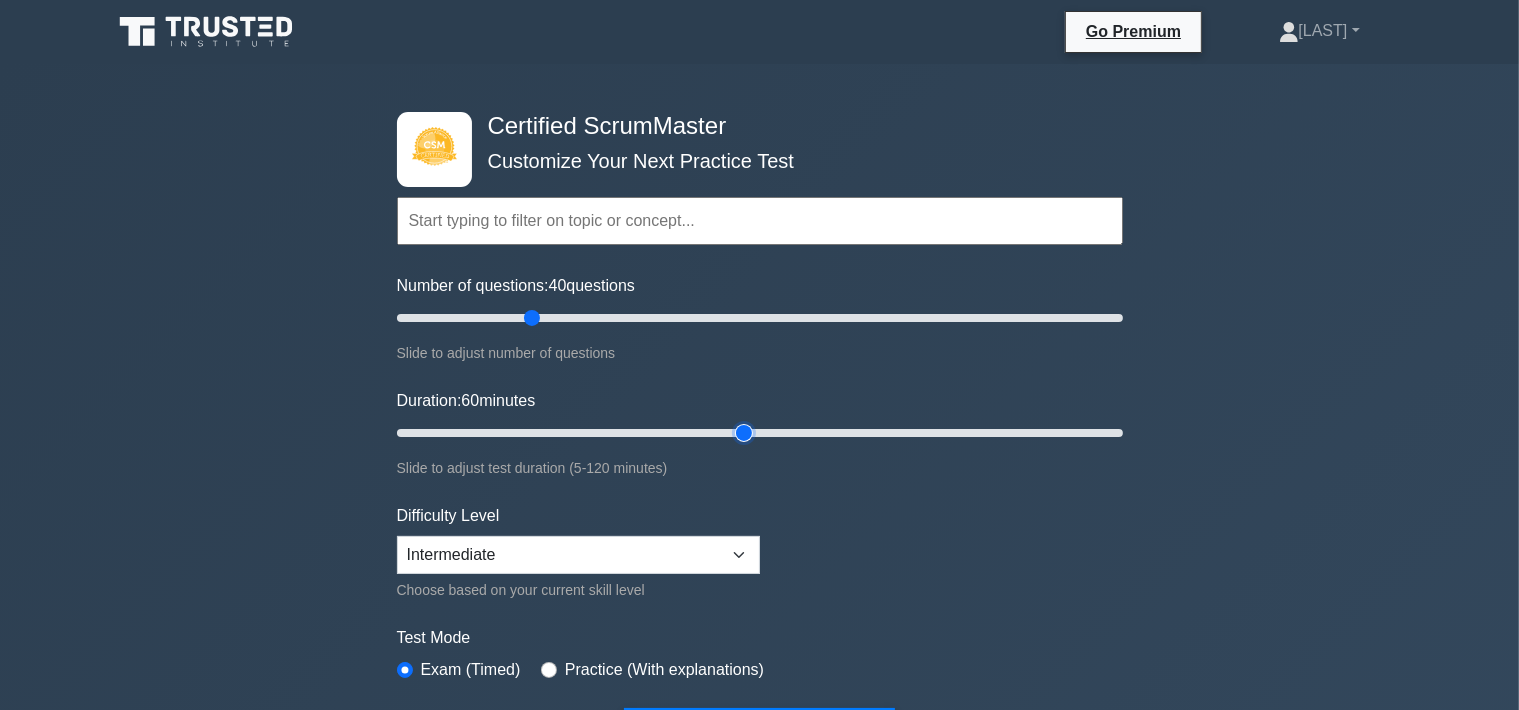 drag, startPoint x: 434, startPoint y: 428, endPoint x: 734, endPoint y: 435, distance: 300.08167 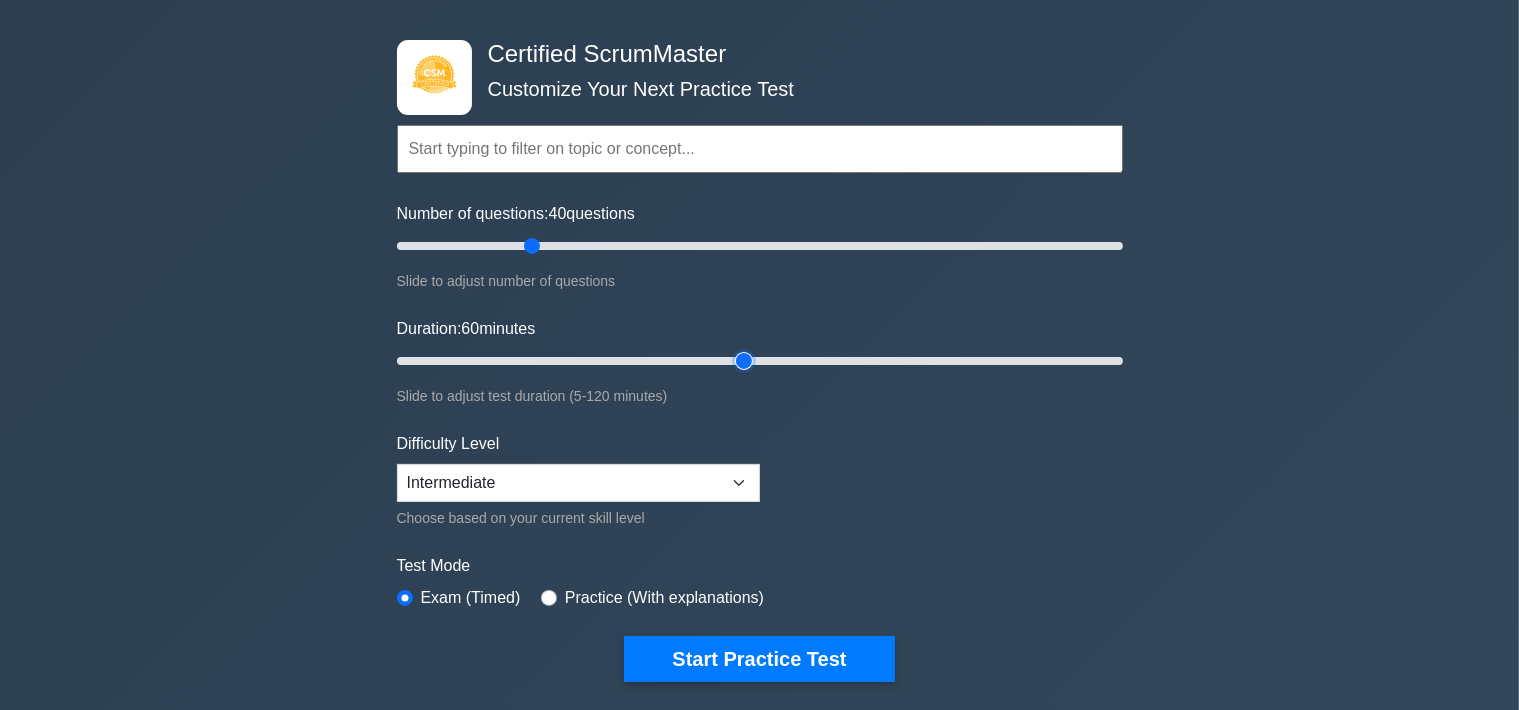 scroll, scrollTop: 105, scrollLeft: 0, axis: vertical 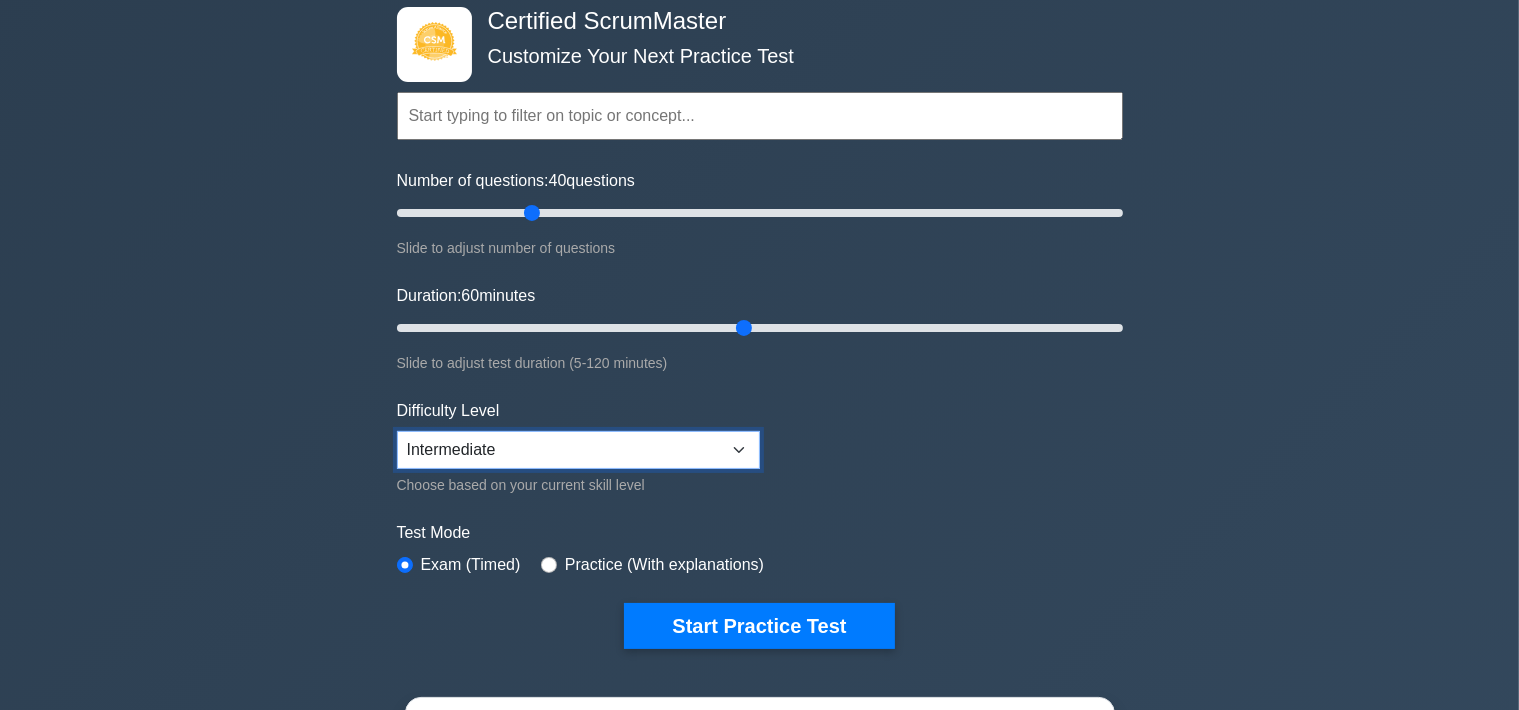 click on "Beginner
Intermediate
Expert" at bounding box center [578, 450] 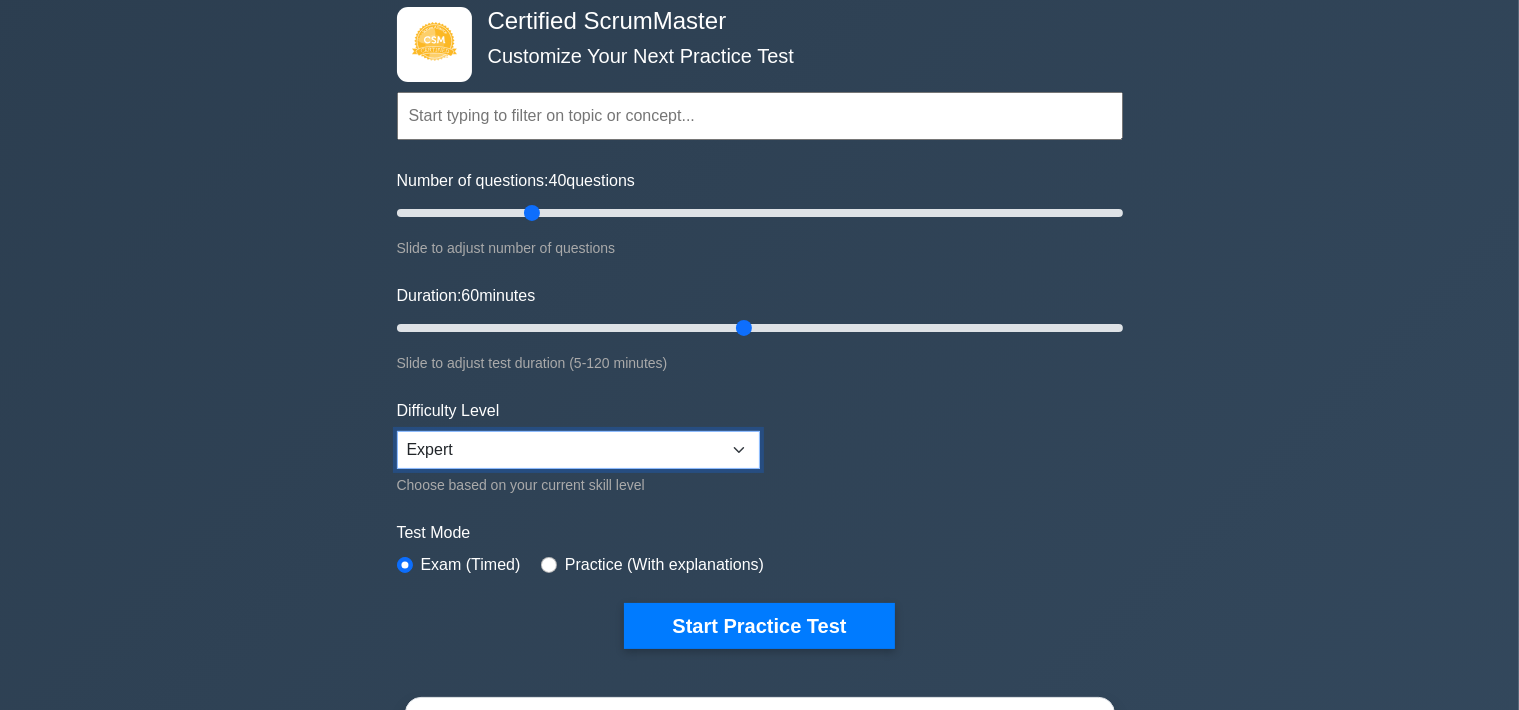 click on "Expert" at bounding box center (0, 0) 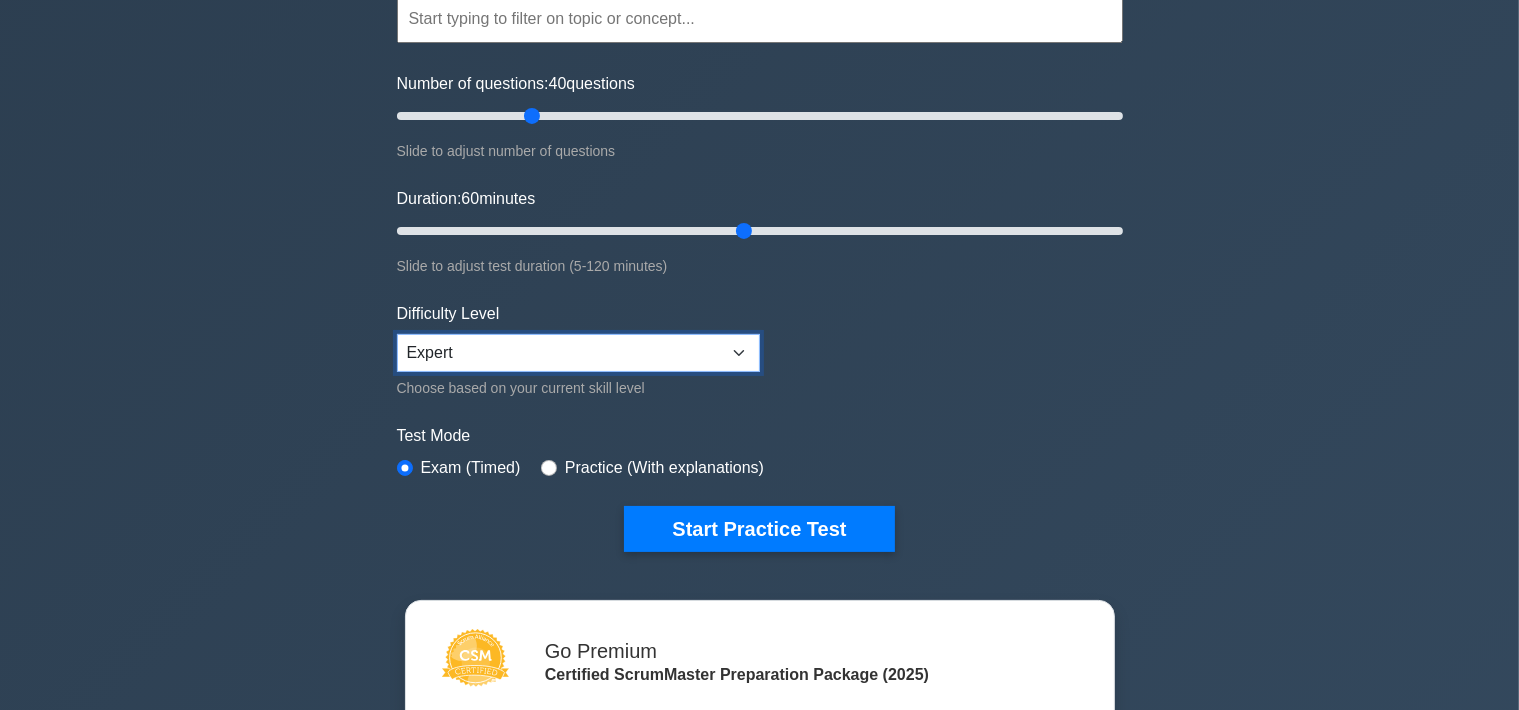 scroll, scrollTop: 316, scrollLeft: 0, axis: vertical 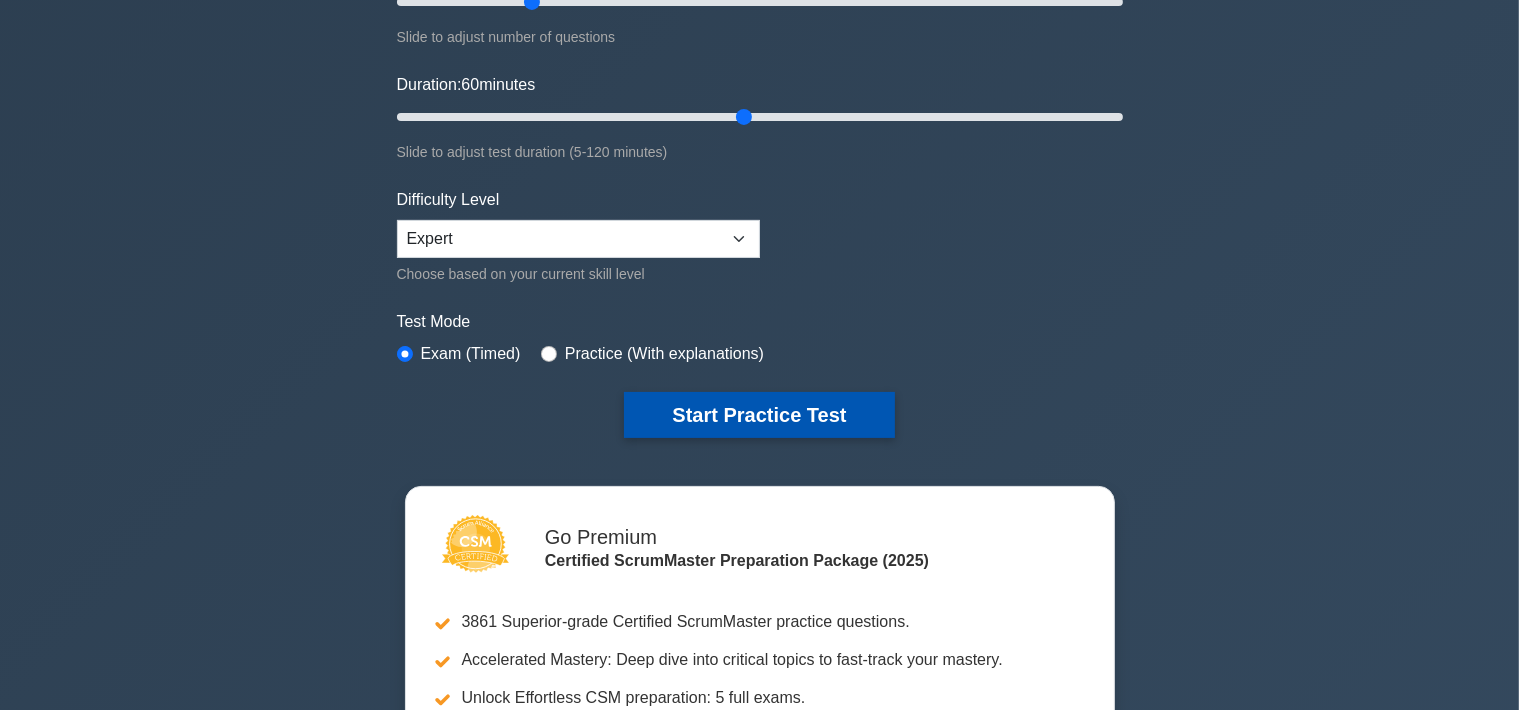 click on "Start Practice Test" at bounding box center [759, 415] 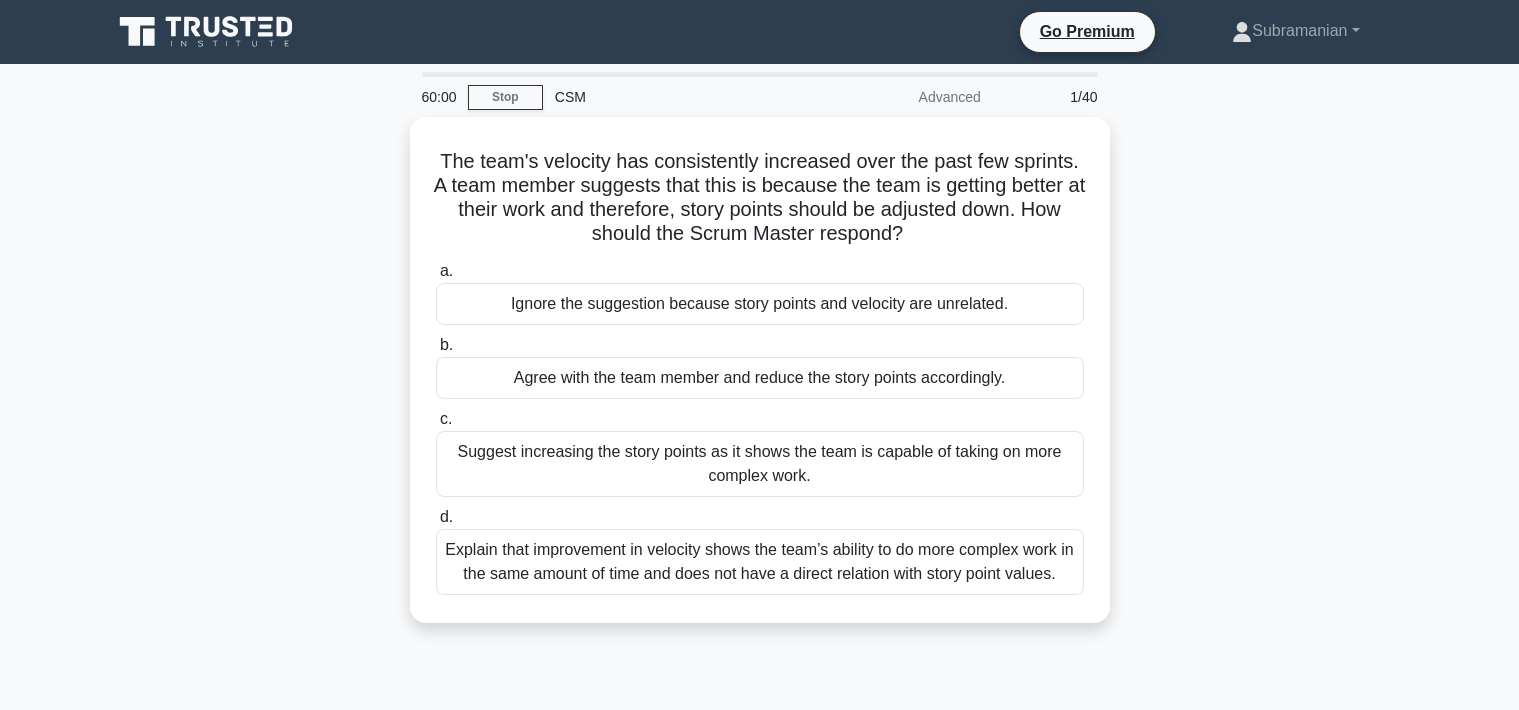scroll, scrollTop: 0, scrollLeft: 0, axis: both 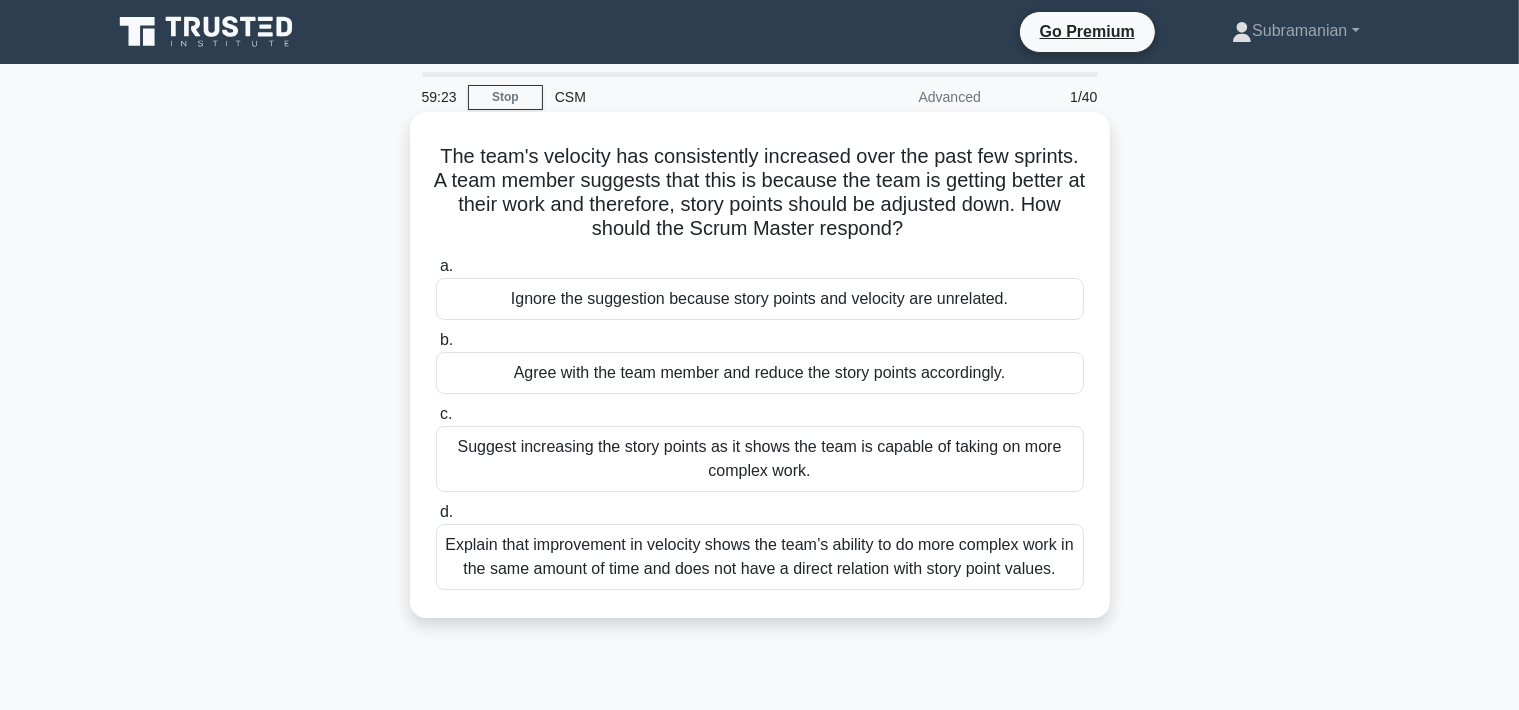 drag, startPoint x: 438, startPoint y: 153, endPoint x: 1089, endPoint y: 576, distance: 776.3569 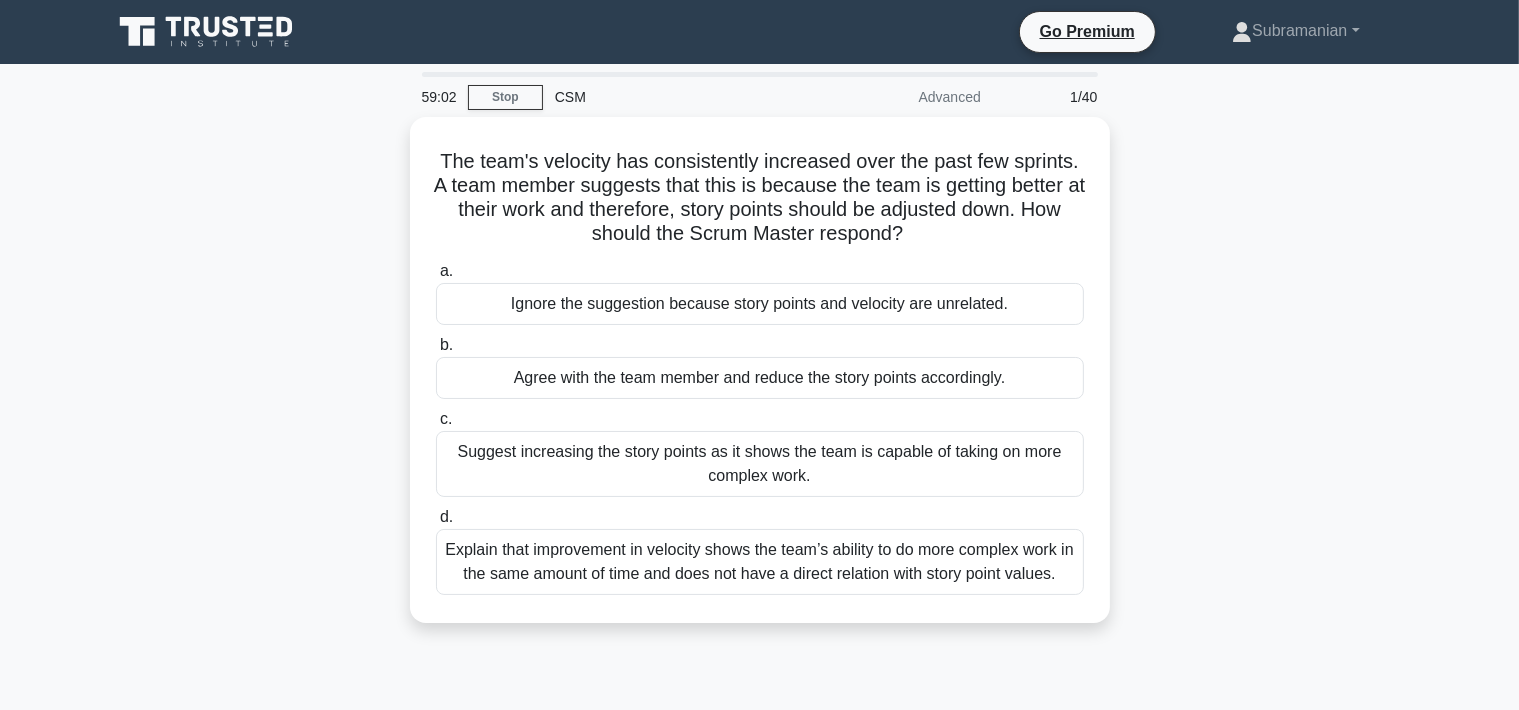 click on "The team's velocity has consistently increased over the past few sprints. A team member suggests that this is because the team is getting better at their work and therefore, story points should be adjusted down. How should the Scrum Master respond?
.spinner_0XTQ{transform-origin:center;animation:spinner_y6GP .75s linear infinite}@keyframes spinner_y6GP{100%{transform:rotate(360deg)}}
a.
b. c. d." at bounding box center [760, 382] 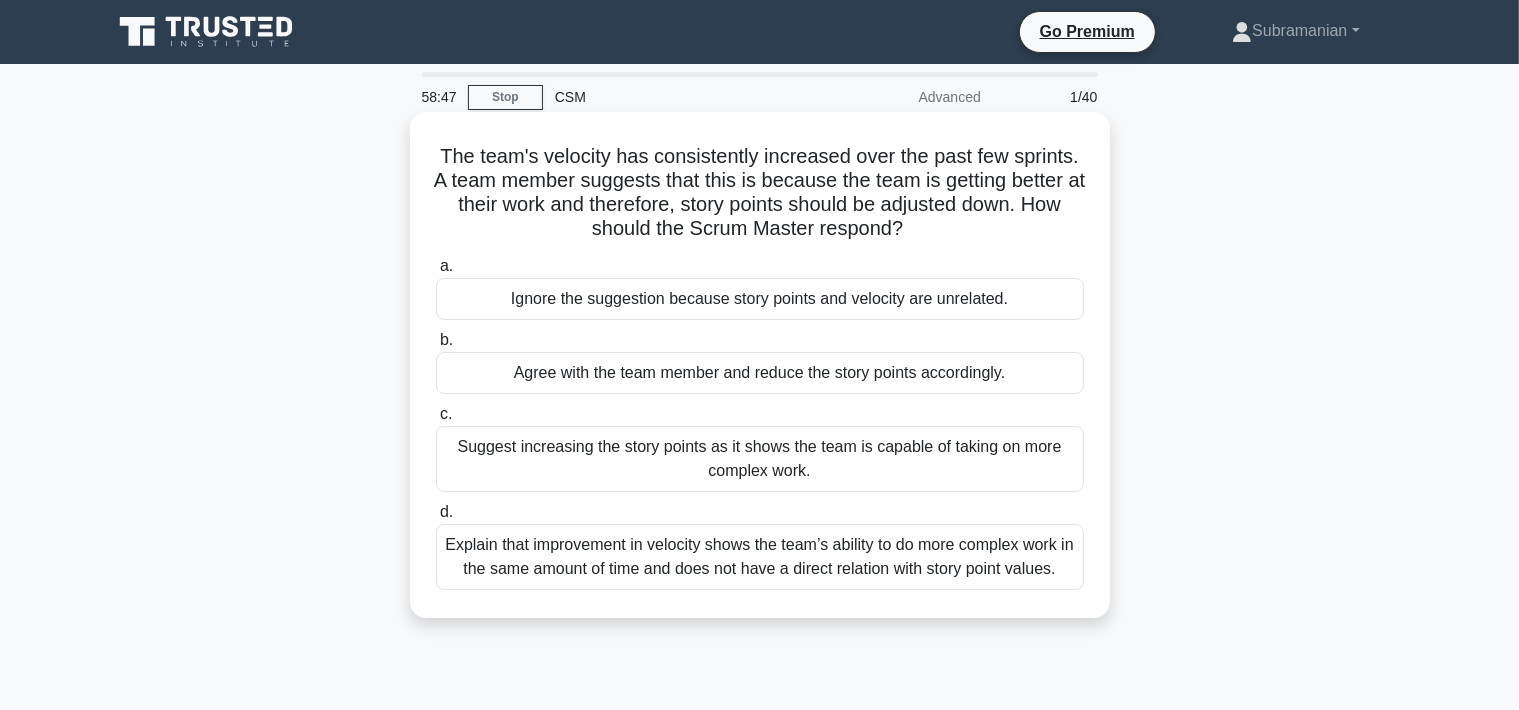 click on "Explain that improvement in velocity shows the team’s ability to do more complex work in the same amount of time and does not have a direct relation with story point values." at bounding box center (760, 557) 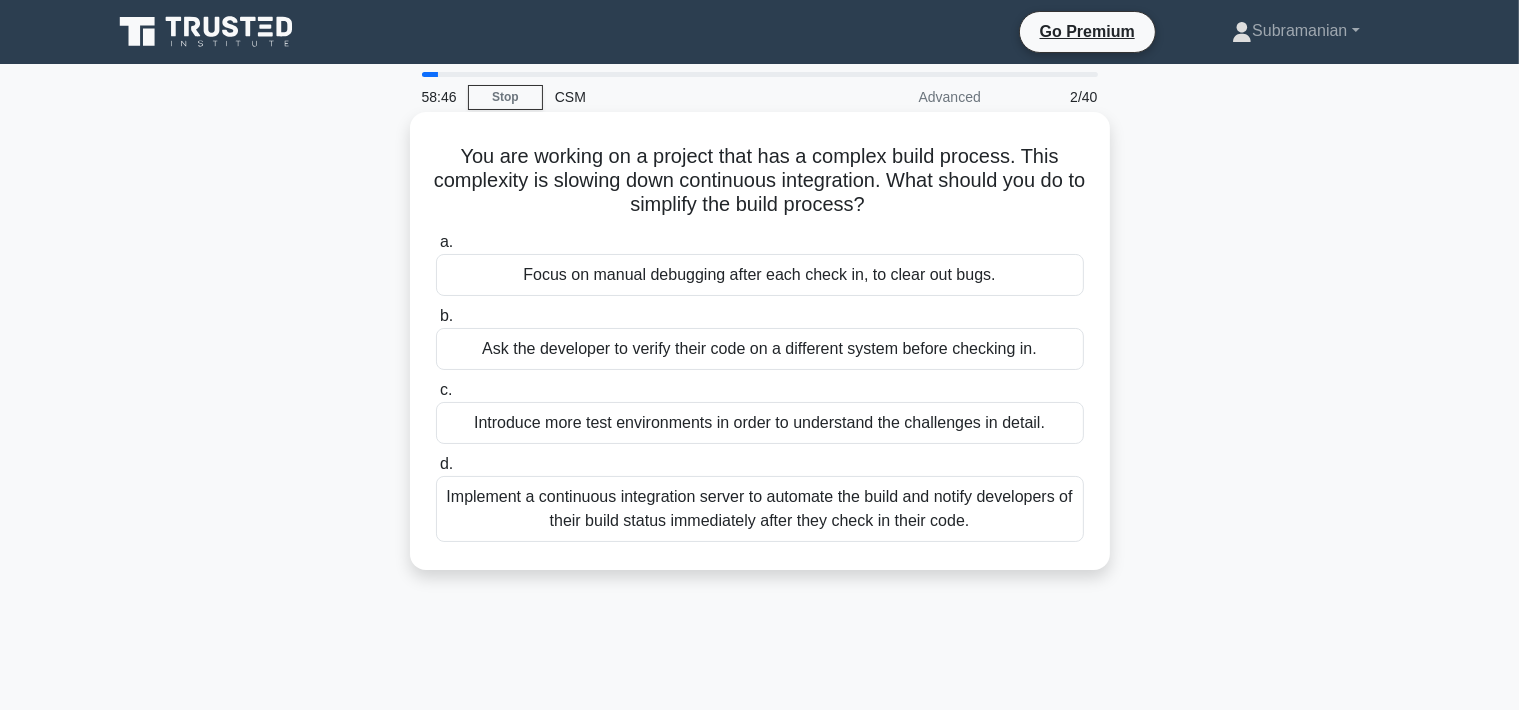 click on "Implement a continuous integration server to automate the build and notify developers of their build status immediately after they check in their code." at bounding box center [760, 509] 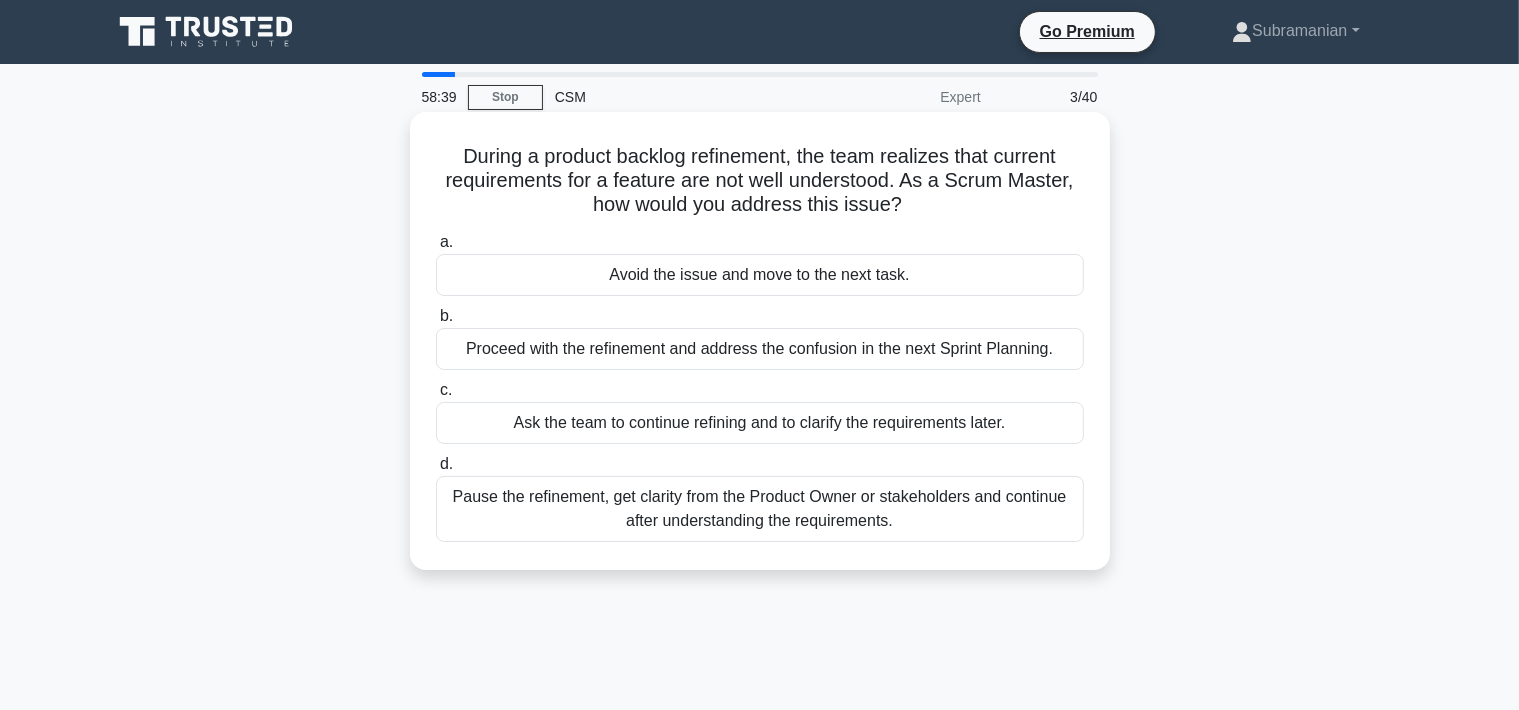 drag, startPoint x: 443, startPoint y: 150, endPoint x: 1014, endPoint y: 540, distance: 691.4774 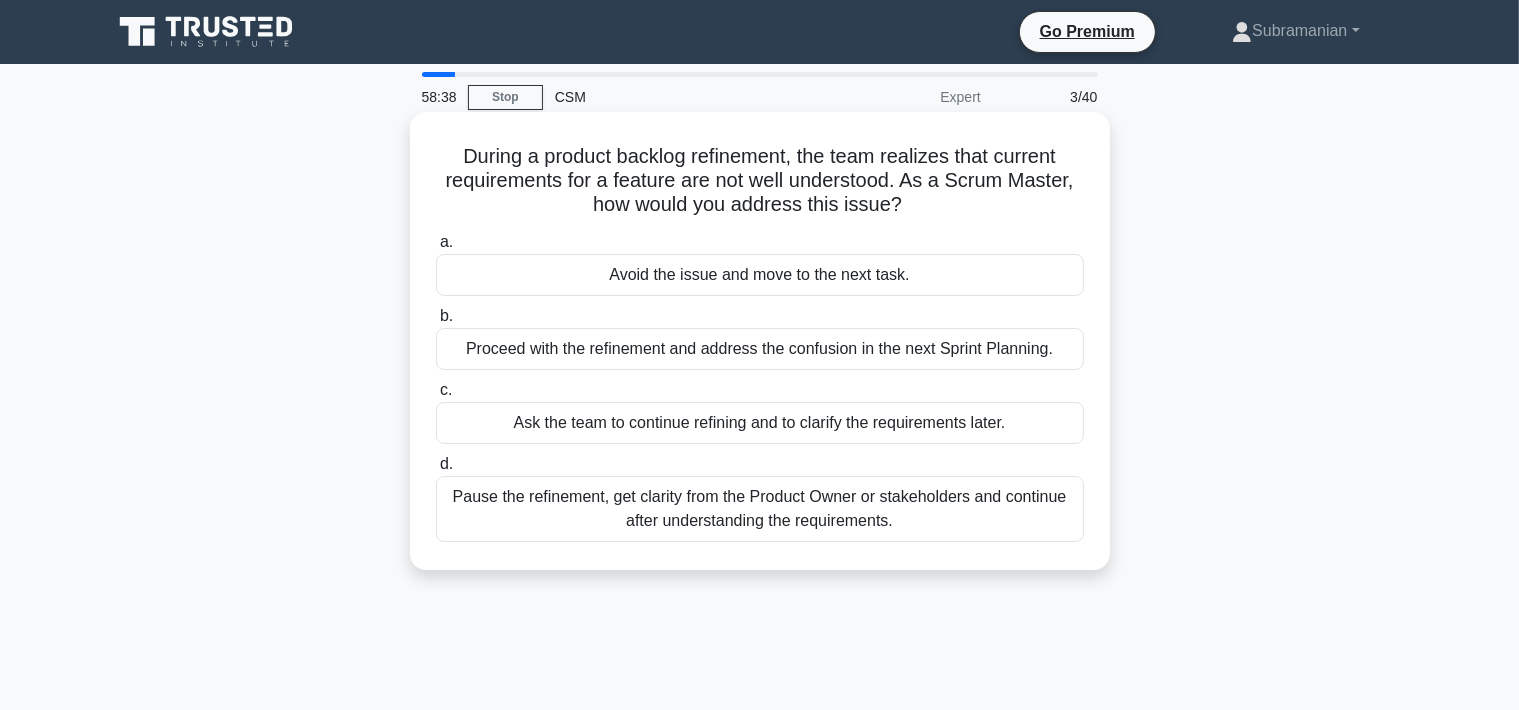 copy on "a.
Avoid the issue and move to the next task.
b.
Proceed with the refinement and address the confusion in the next Sprint Planning.
c.
Ask the team to continue refining and to clarify the requirements later.
d.
Pause the refinement, get clarity from the Product Owner or stakeholders and continue after understanding the requirements." 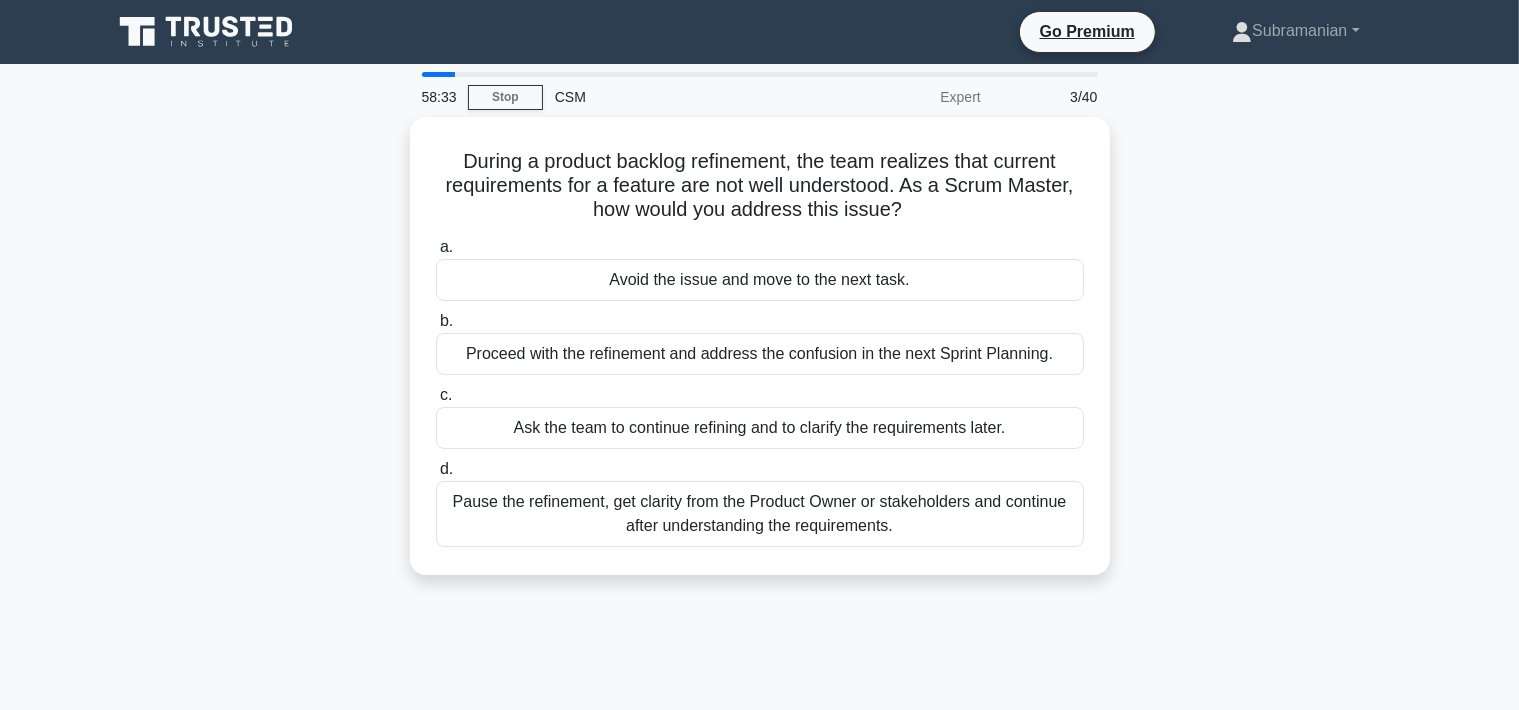 click on "During a product backlog refinement, the team realizes that current requirements for a feature are not well understood. As a Scrum Master, how would you address this issue?
.spinner_0XTQ{transform-origin:center;animation:spinner_y6GP .75s linear infinite}@keyframes spinner_y6GP{100%{transform:rotate(360deg)}}
a.
Avoid the issue and move to the next task.
b. c. d." at bounding box center (760, 358) 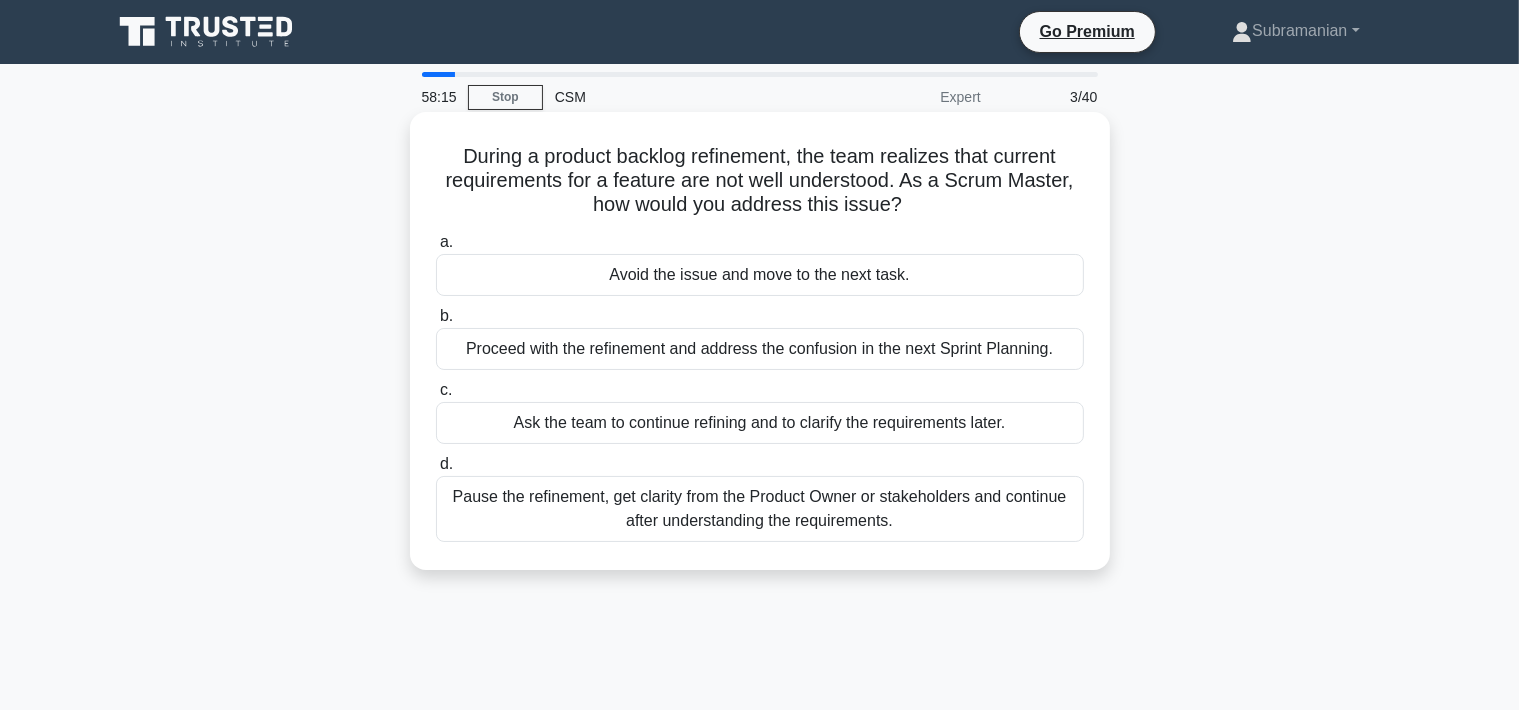 click on "Pause the refinement, get clarity from the Product Owner or stakeholders and continue after understanding the requirements." at bounding box center [760, 509] 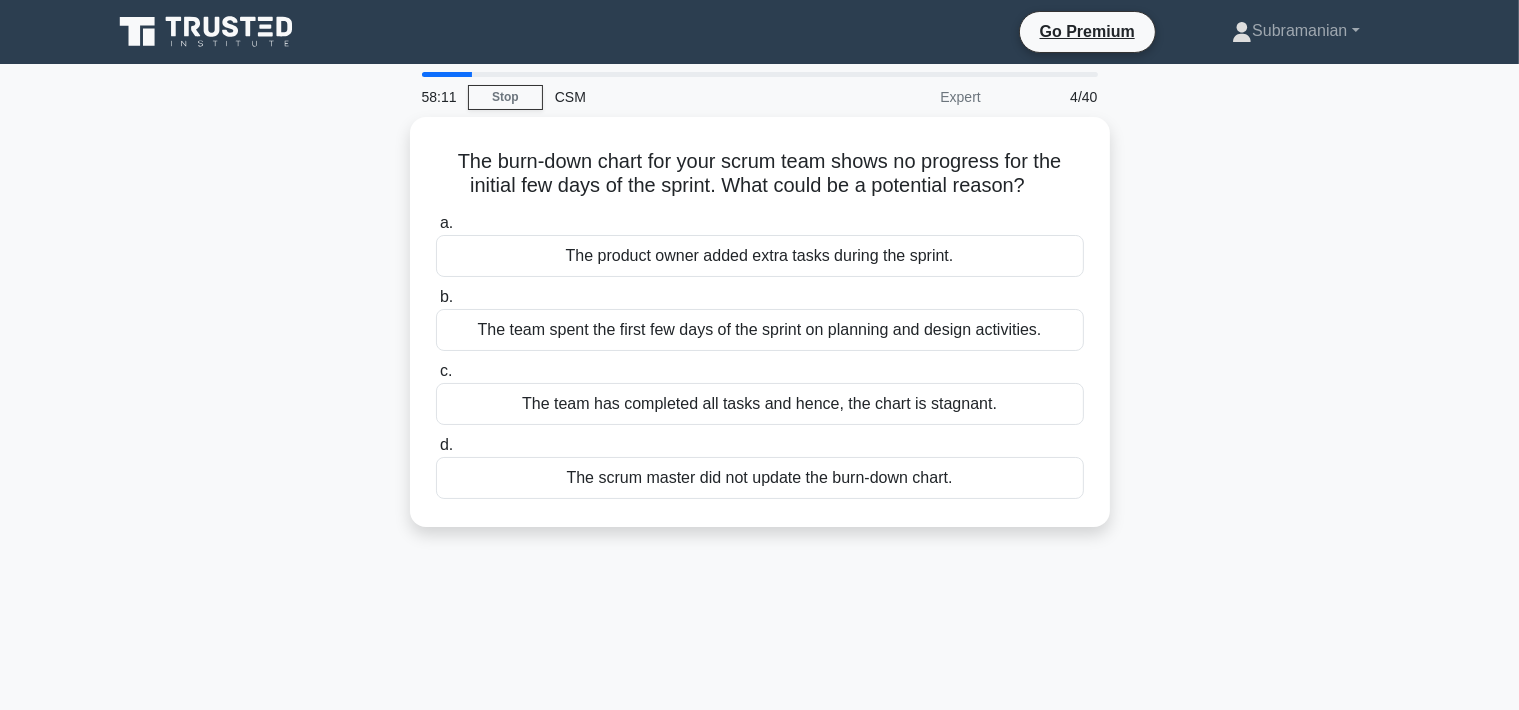drag, startPoint x: 457, startPoint y: 153, endPoint x: 1022, endPoint y: 541, distance: 685.397 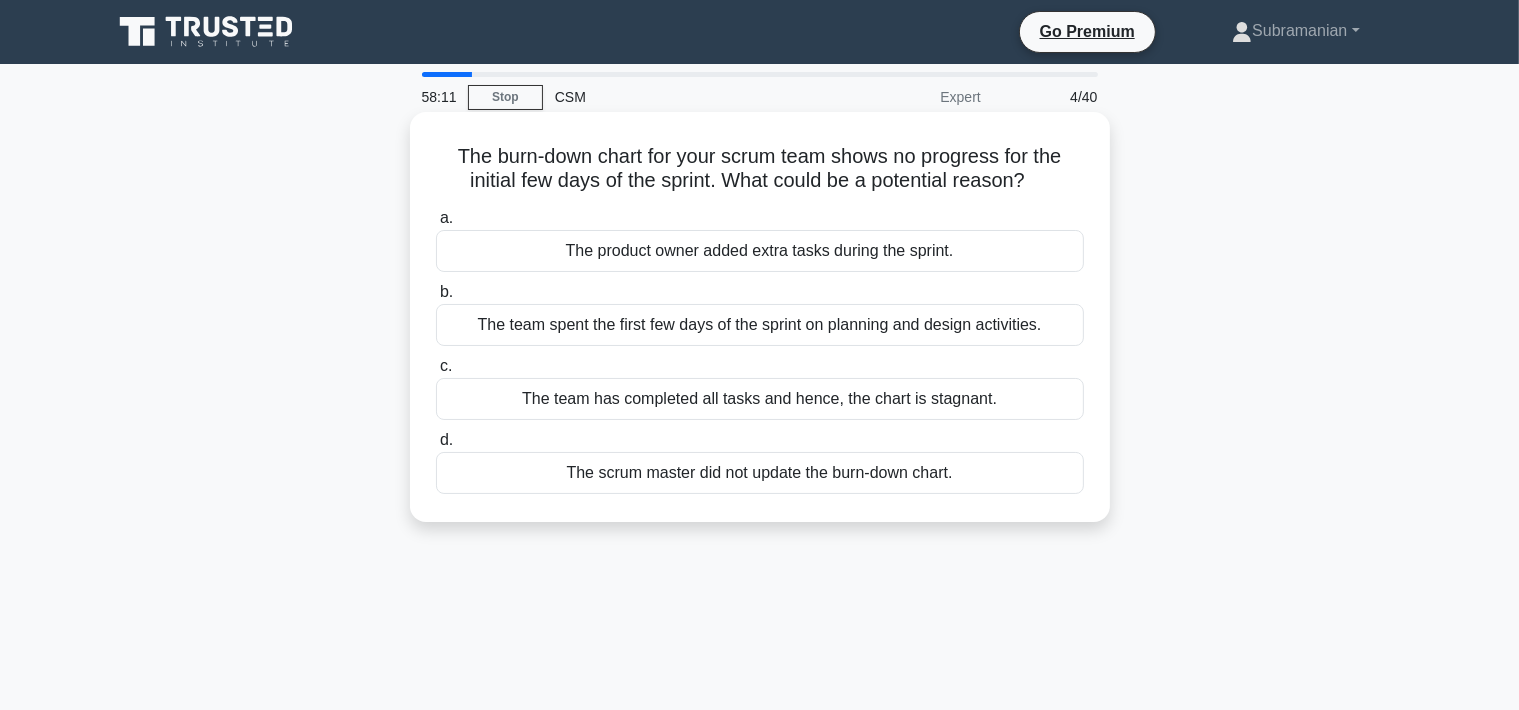 copy on "a.
The product owner added extra tasks during the sprint.
b.
The team spent the first few days of the sprint on planning and design activities.
c.
The team has completed all tasks and hence, the chart is stagnant.
d.
The scrum master did not update the burn-down chart." 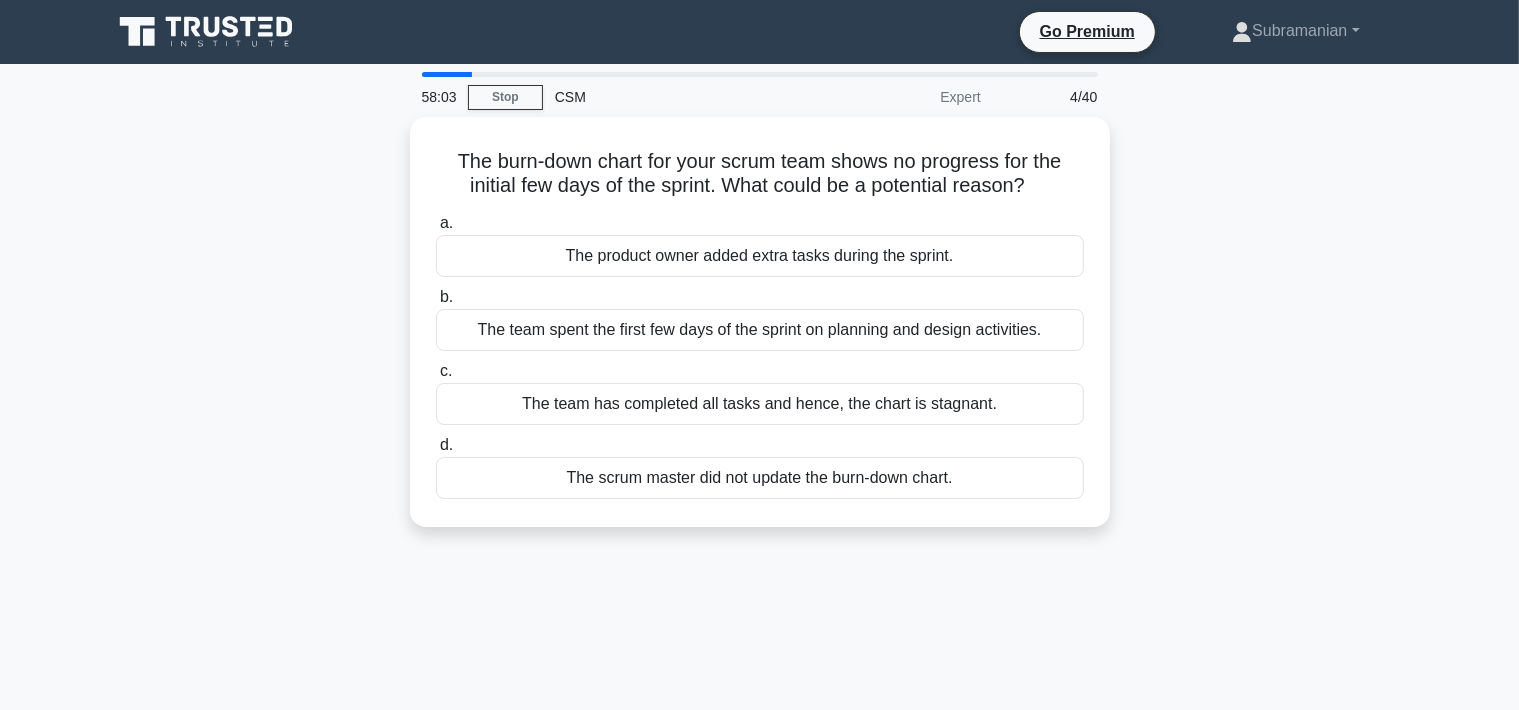 click on "The burn-down chart for your scrum team shows no progress for the initial few days of the sprint. What could be a potential reason?
.spinner_0XTQ{transform-origin:center;animation:spinner_y6GP .75s linear infinite}@keyframes spinner_y6GP{100%{transform:rotate(360deg)}}
a.
The product owner added extra tasks during the sprint.
b. c. d." at bounding box center [760, 334] 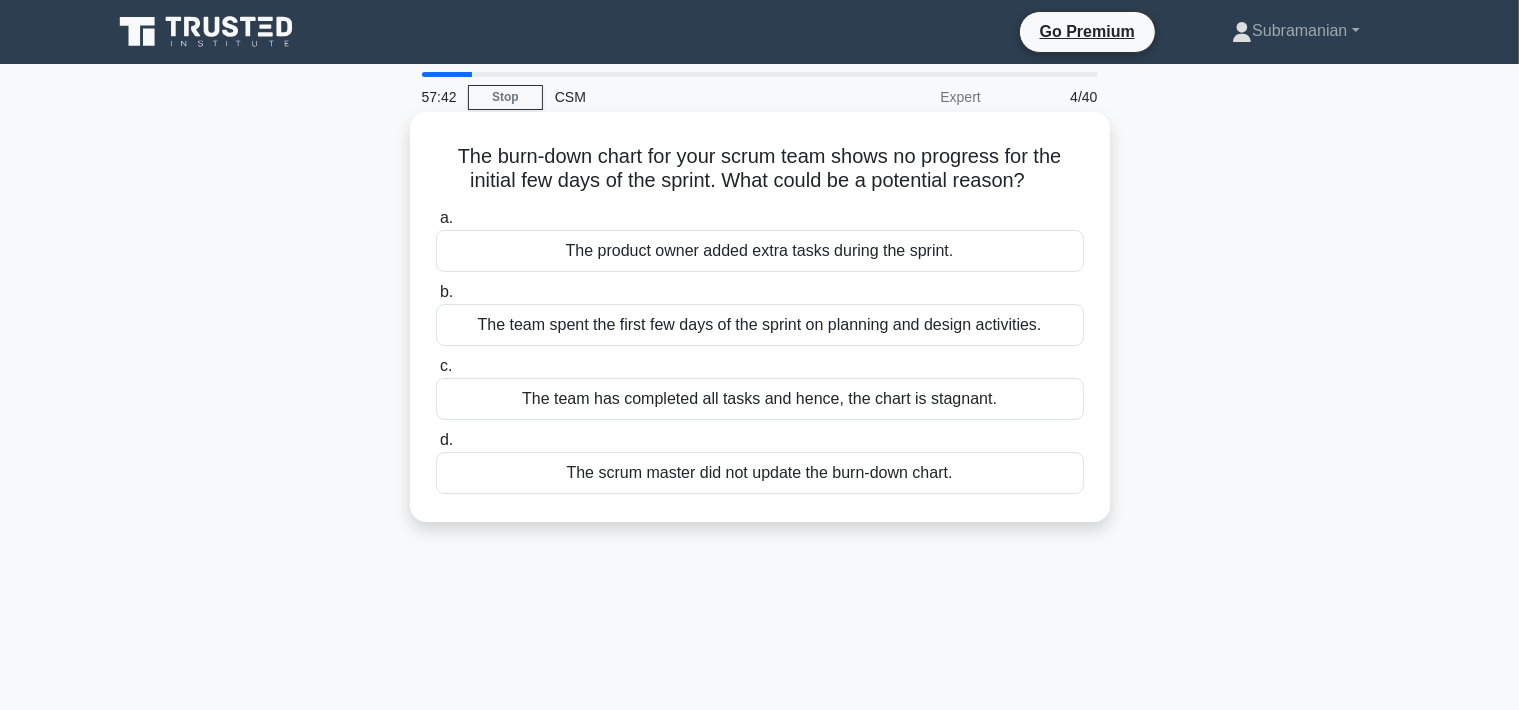 click on "The team spent the first few days of the sprint on planning and design activities." at bounding box center (760, 325) 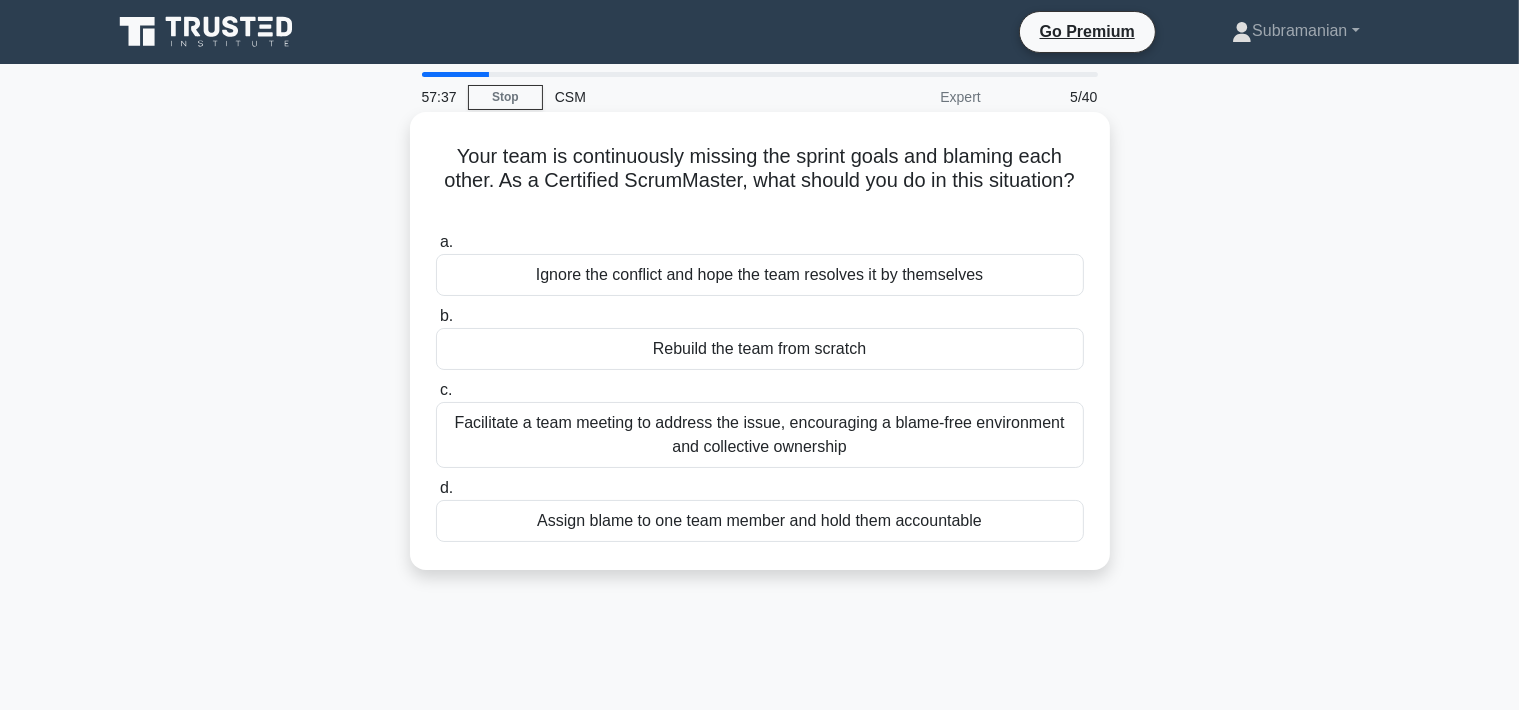 drag, startPoint x: 440, startPoint y: 148, endPoint x: 1055, endPoint y: 516, distance: 716.6931 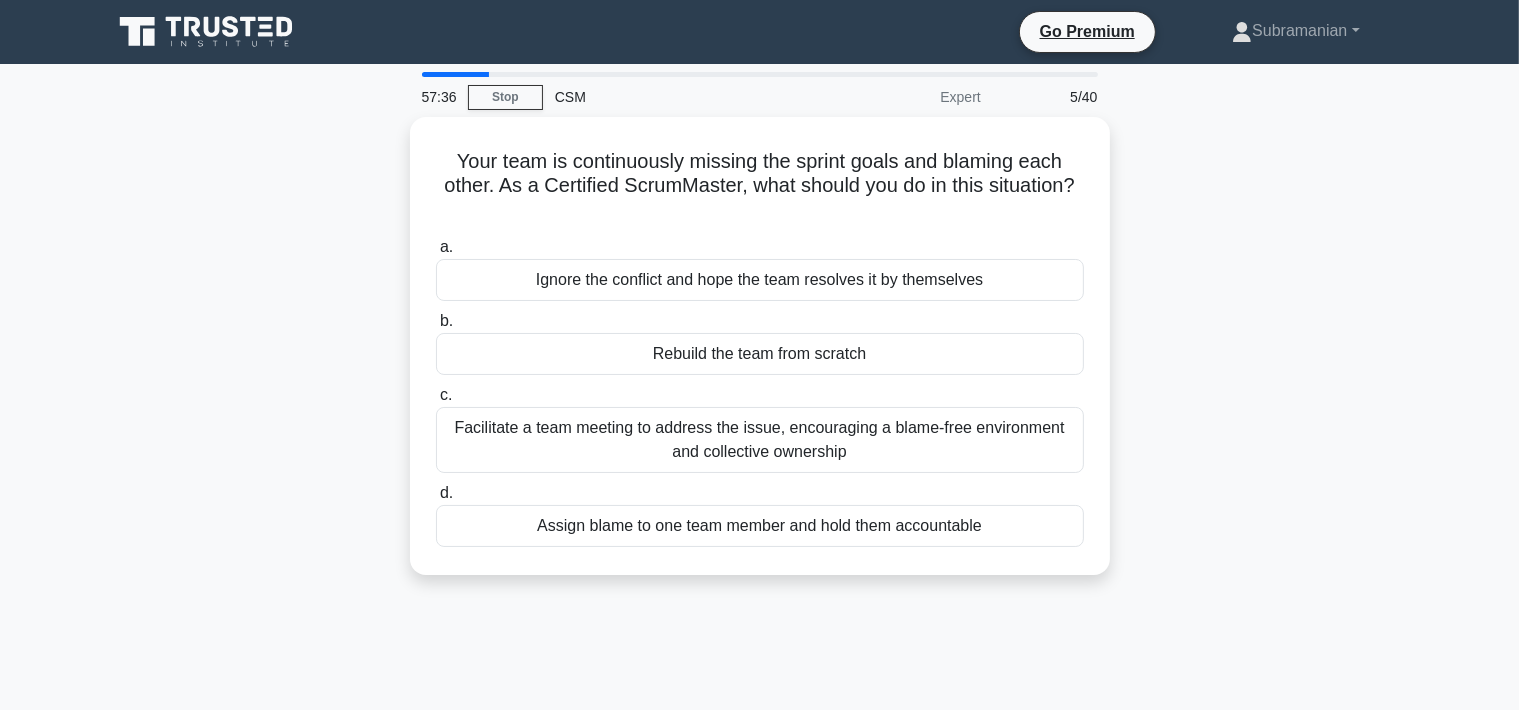 copy on "a.
Ignore the conflict and hope the team resolves it by themselves
b.
Rebuild the team from scratch
c.
Facilitate a team meeting to address the issue, encouraging a blame-free environment and collective ownership
d.
Assign blame to one team member and hold them accountable" 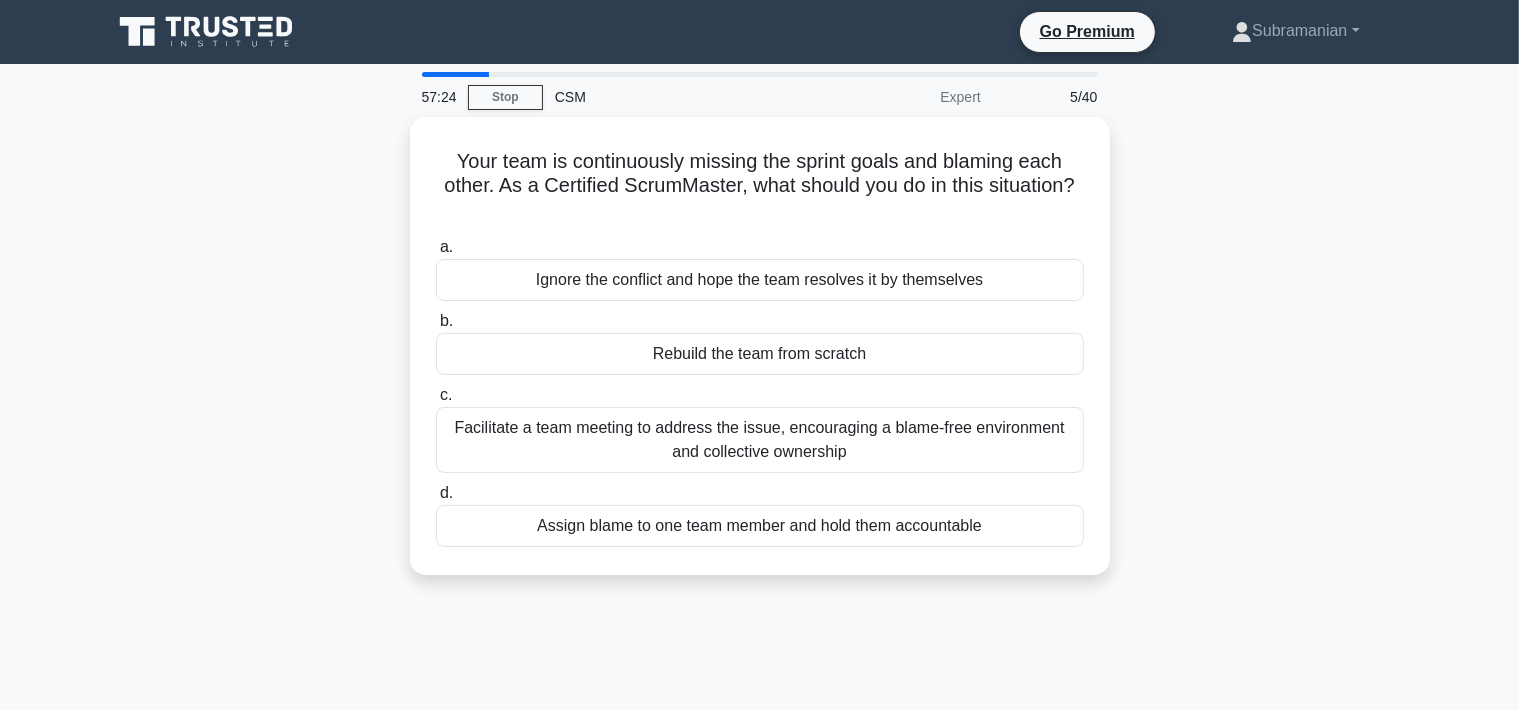 click on "Your team is continuously missing the sprint goals and blaming each other. As a Certified ScrumMaster, what should you do in this situation?
.spinner_0XTQ{transform-origin:center;animation:spinner_y6GP .75s linear infinite}@keyframes spinner_y6GP{100%{transform:rotate(360deg)}}
a.
Ignore the conflict and hope the team resolves it by themselves
b. c. d." at bounding box center (760, 358) 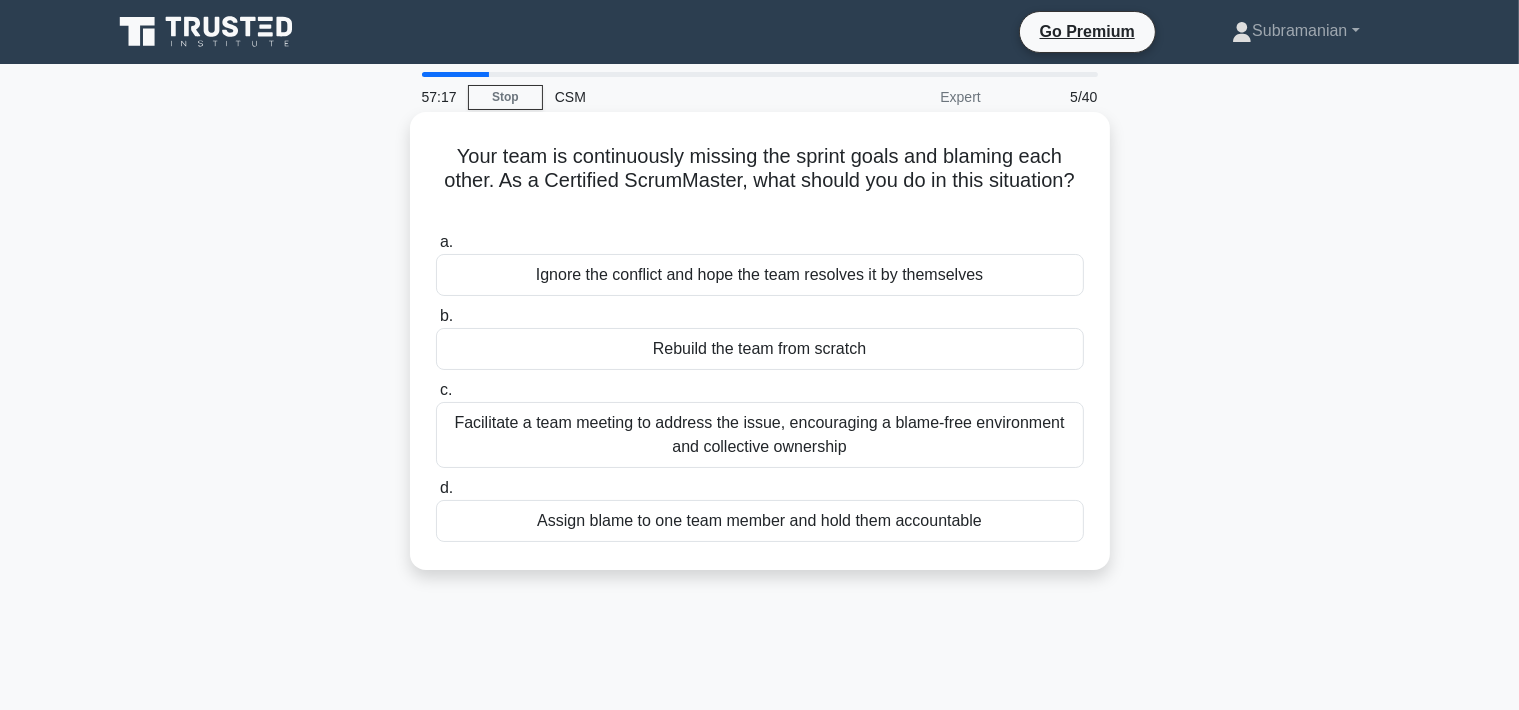 click on "Facilitate a team meeting to address the issue, encouraging a blame-free environment and collective ownership" at bounding box center (760, 435) 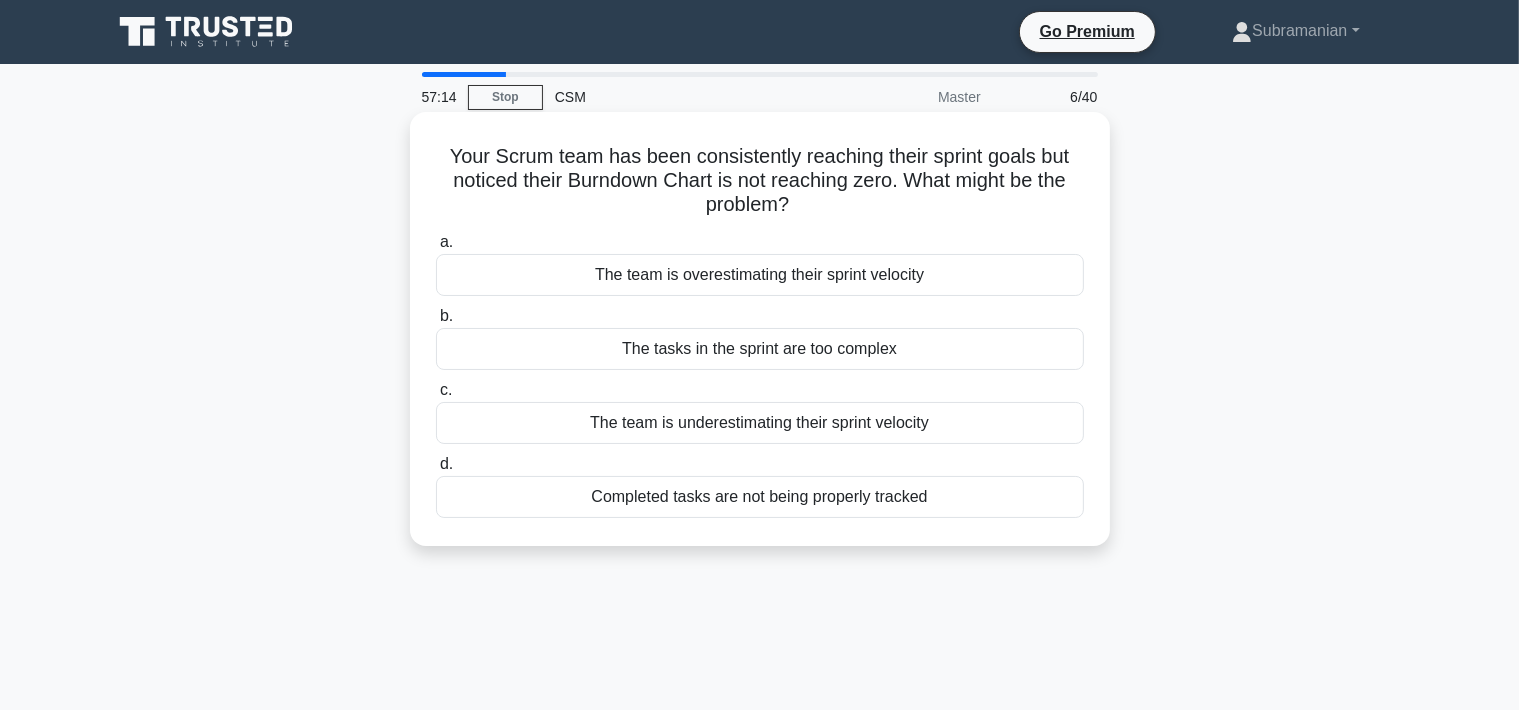 drag, startPoint x: 441, startPoint y: 146, endPoint x: 1041, endPoint y: 539, distance: 717.251 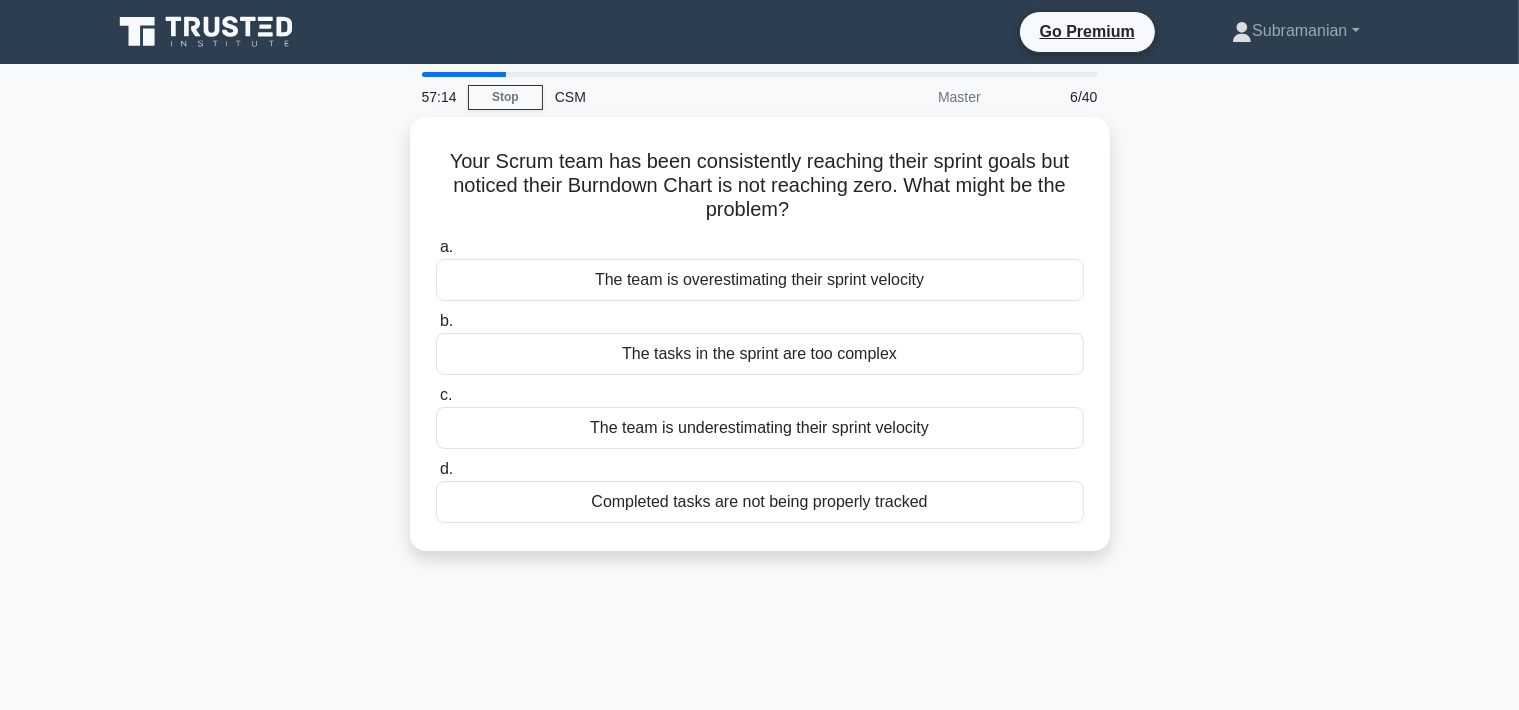 copy on "a.
The team is overestimating their sprint velocity
b.
The tasks in the sprint are too complex
c.
The team is underestimating their sprint velocity
d.
Completed tasks are not being properly tracked" 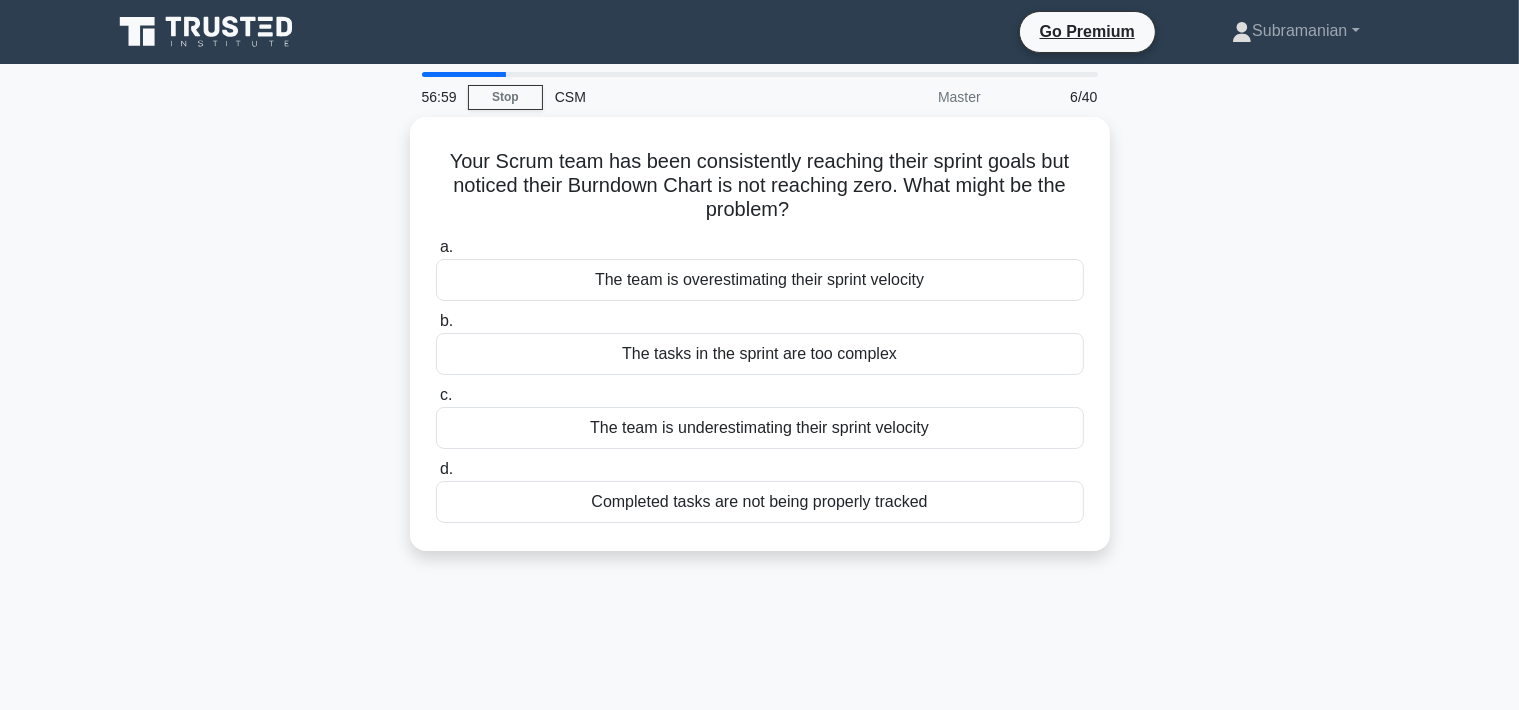 click on "Your Scrum team has been consistently reaching their sprint goals but noticed their Burndown Chart is not reaching zero. What might be the problem?
.spinner_0XTQ{transform-origin:center;animation:spinner_y6GP .75s linear infinite}@keyframes spinner_y6GP{100%{transform:rotate(360deg)}}
a.
The team is overestimating their sprint velocity
b. c." at bounding box center (760, 346) 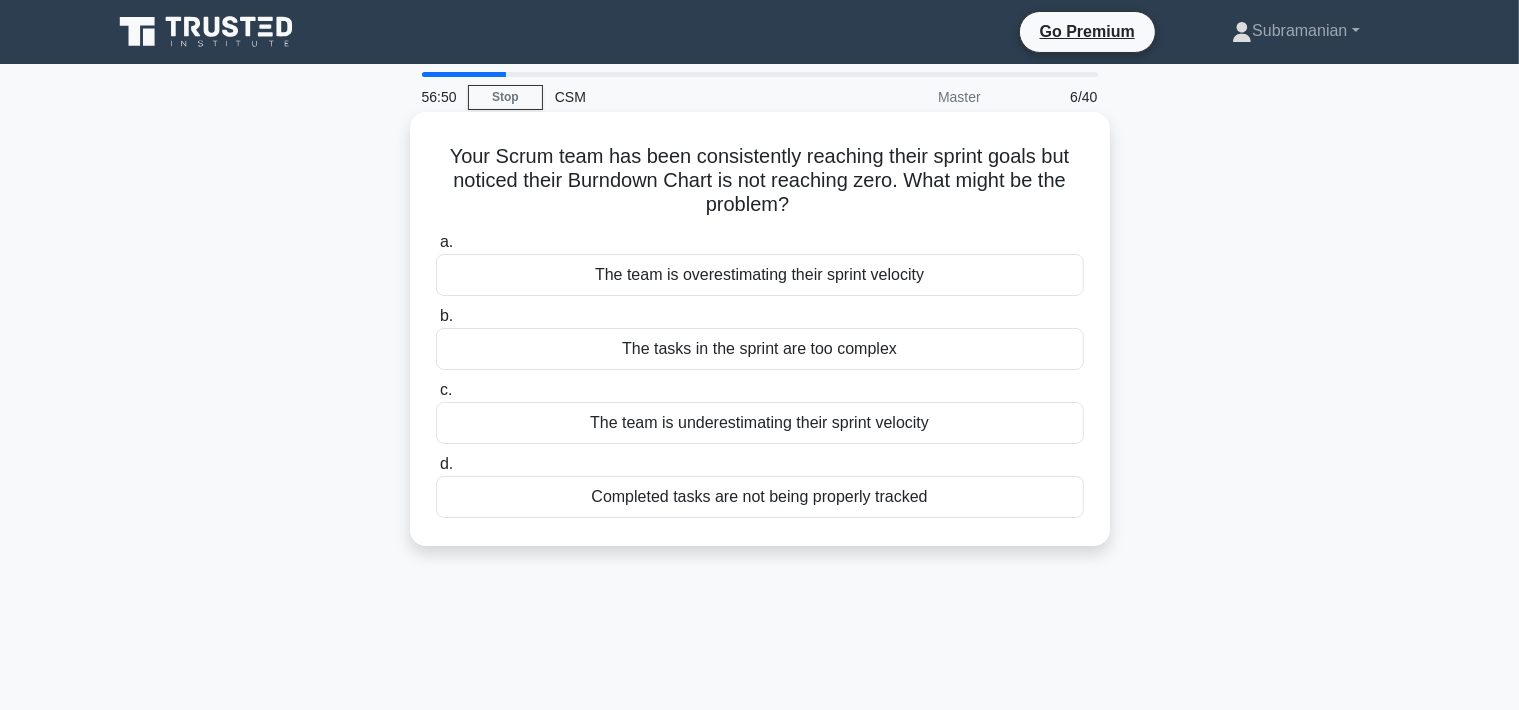 click on "Completed tasks are not being properly tracked" at bounding box center (760, 497) 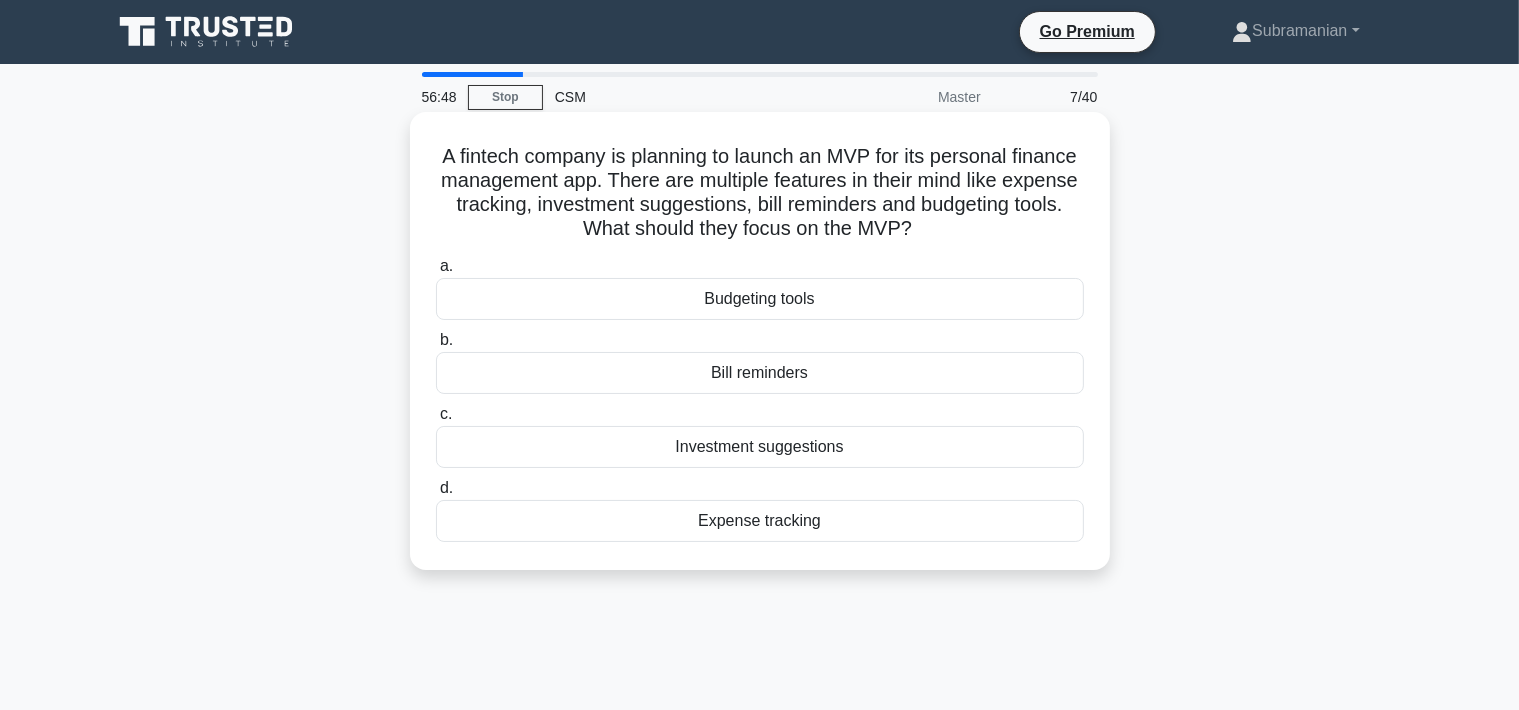 drag, startPoint x: 441, startPoint y: 150, endPoint x: 949, endPoint y: 566, distance: 656.5973 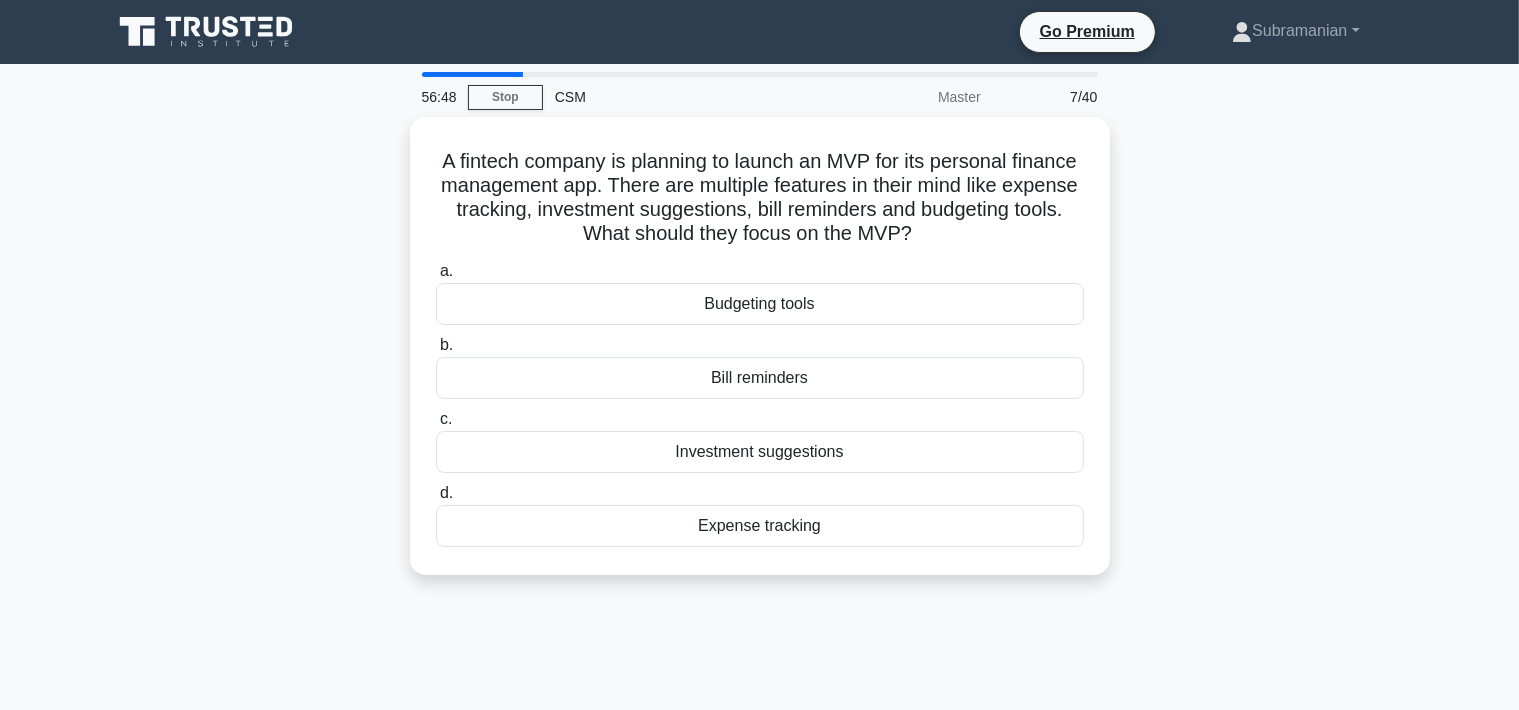 copy on "a.
Budgeting tools
b.
Bill reminders
c.
Investment suggestions
d.
Expense tracking" 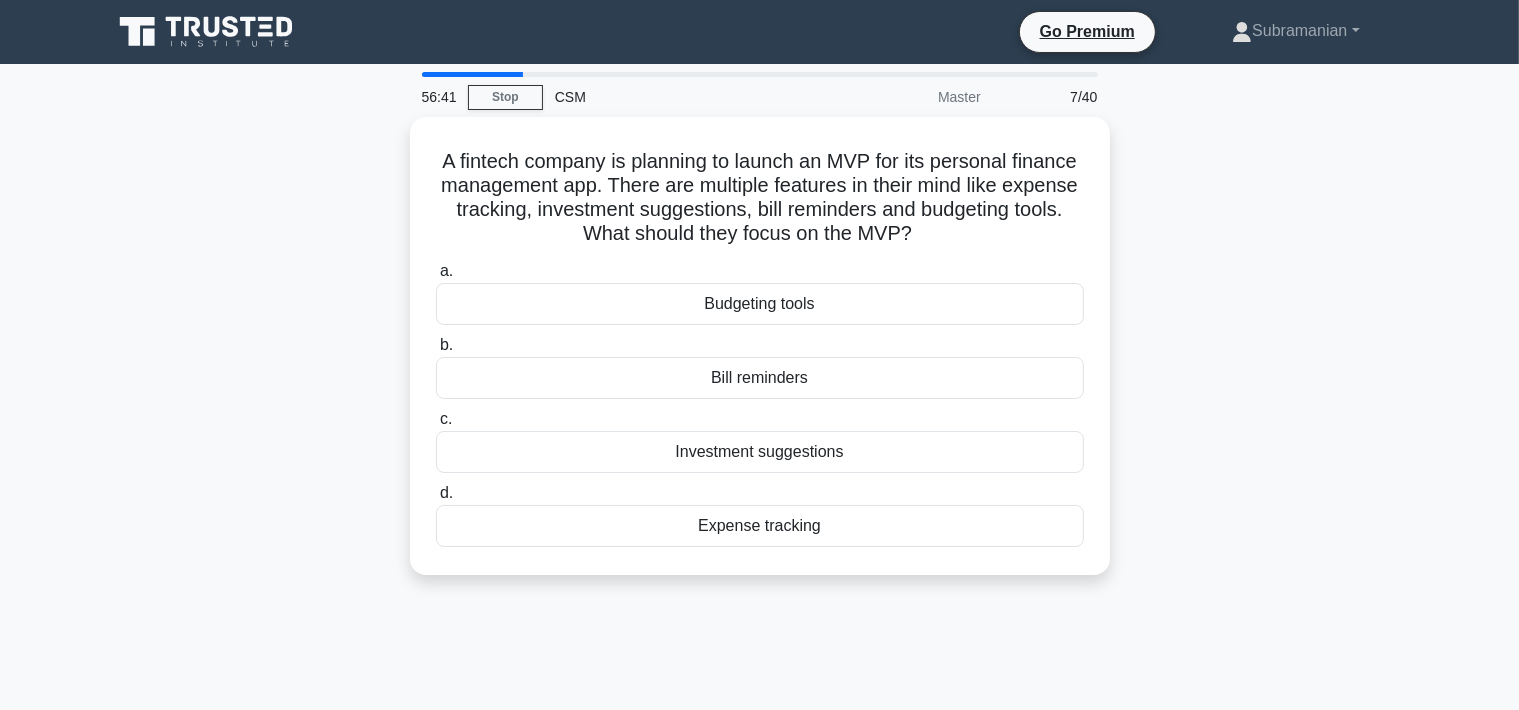 click on "A fintech company is planning to launch an MVP for its personal finance management app. There are multiple features in their mind like expense tracking, investment suggestions, bill reminders and budgeting tools. What should they focus on the MVP?
.spinner_0XTQ{transform-origin:center;animation:spinner_y6GP .75s linear infinite}@keyframes spinner_y6GP{100%{transform:rotate(360deg)}}
a.
b. c. d." at bounding box center (760, 358) 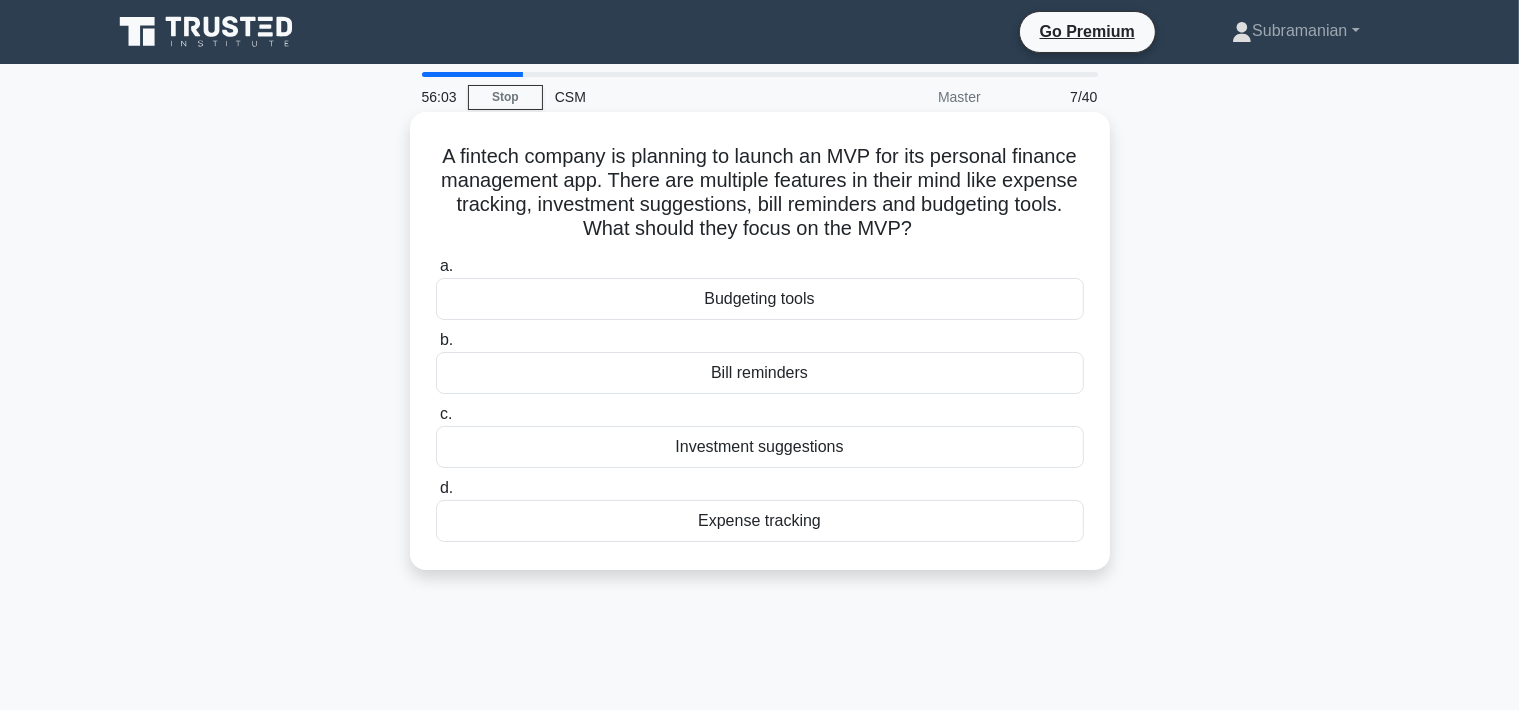 click on "Expense tracking" at bounding box center (760, 521) 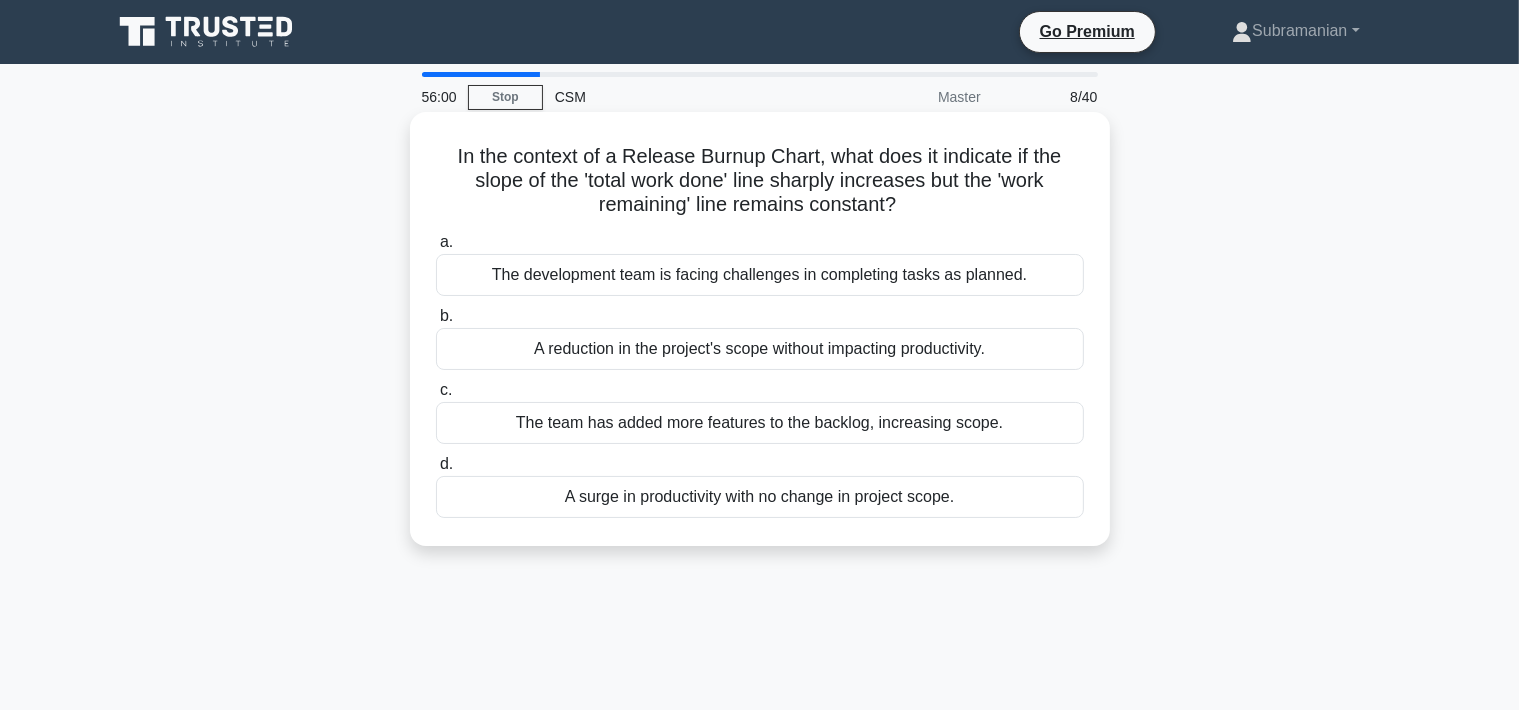 drag, startPoint x: 434, startPoint y: 148, endPoint x: 1010, endPoint y: 522, distance: 686.7692 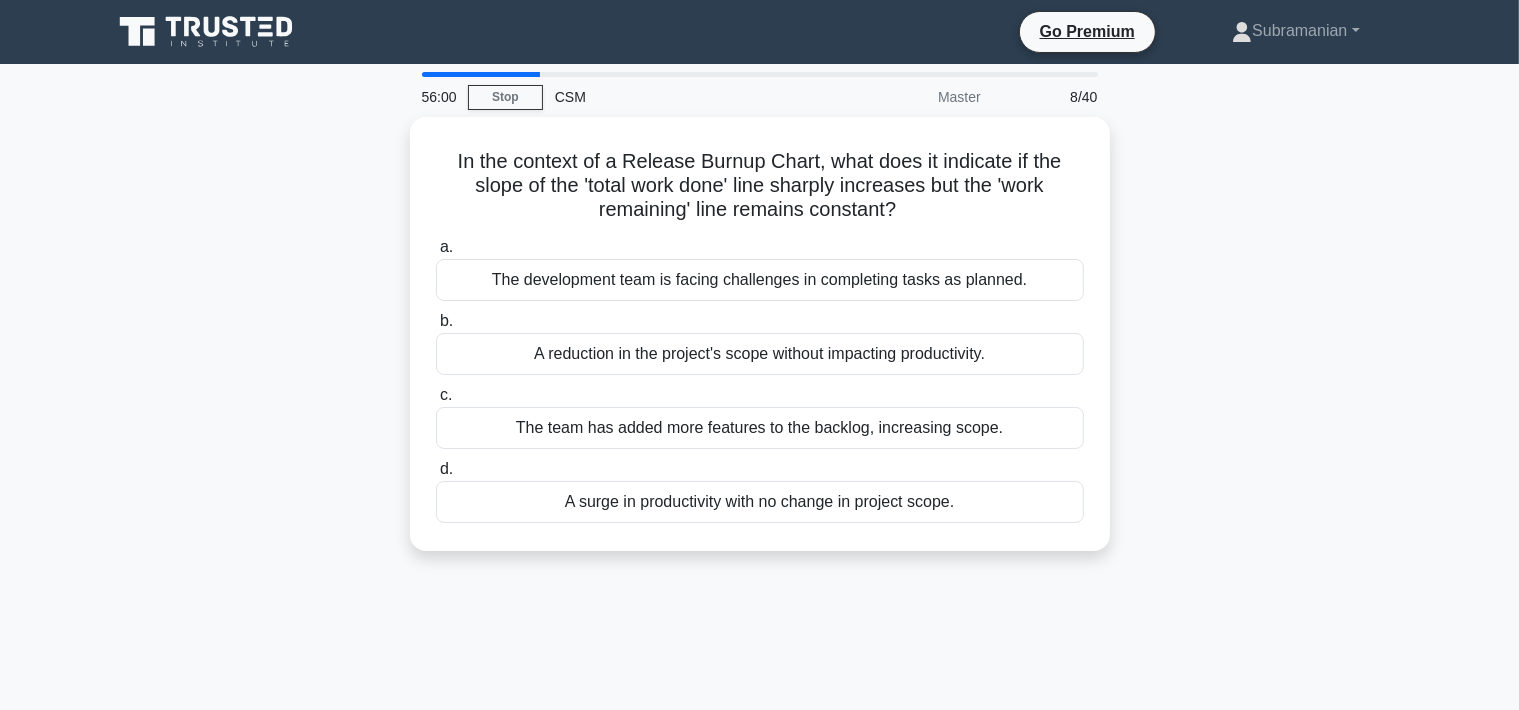 copy on "a.
The development team is facing challenges in completing tasks as planned.
b.
A reduction in the project's scope without impacting productivity.
c.
The team has added more features to the backlog, increasing scope.
d.
A surge in productivity with no change in project scope." 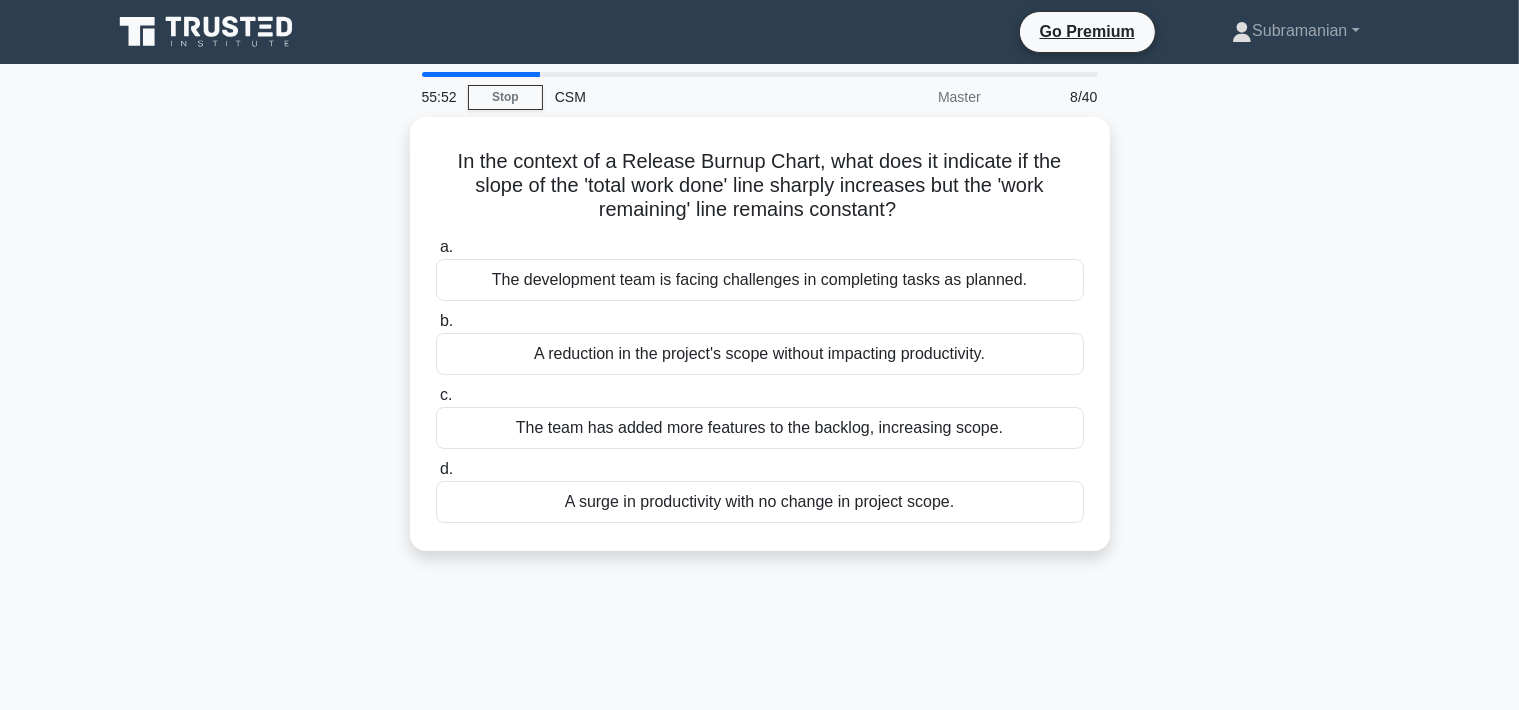 click on "In the context of a Release Burnup Chart, what does it indicate if the slope of the 'total work done' line sharply increases but the 'work remaining' line remains constant?
.spinner_0XTQ{transform-origin:center;animation:spinner_y6GP .75s linear infinite}@keyframes spinner_y6GP{100%{transform:rotate(360deg)}}
a.
The development team is facing challenges in completing tasks as planned.
b. c. d." at bounding box center [760, 346] 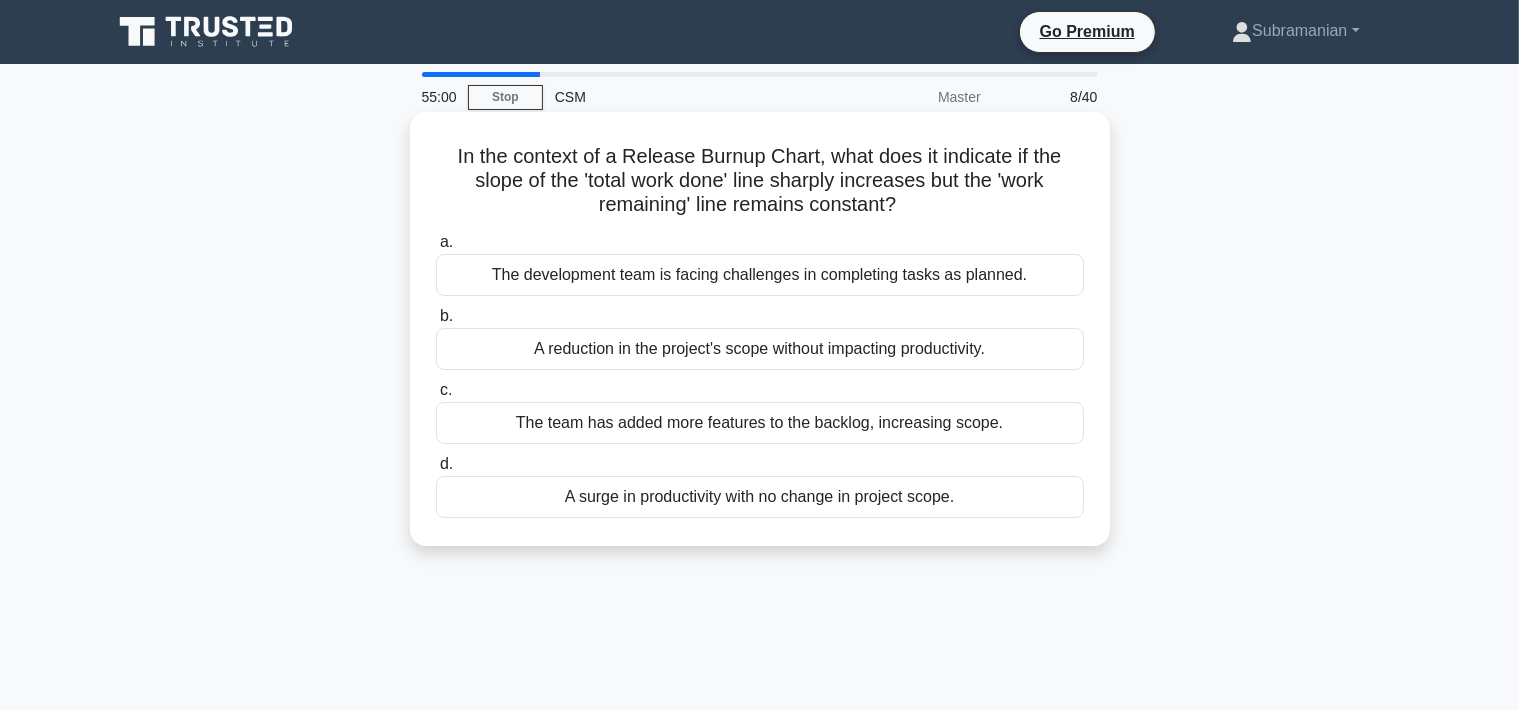 click on "The team has added more features to the backlog, increasing scope." at bounding box center (760, 423) 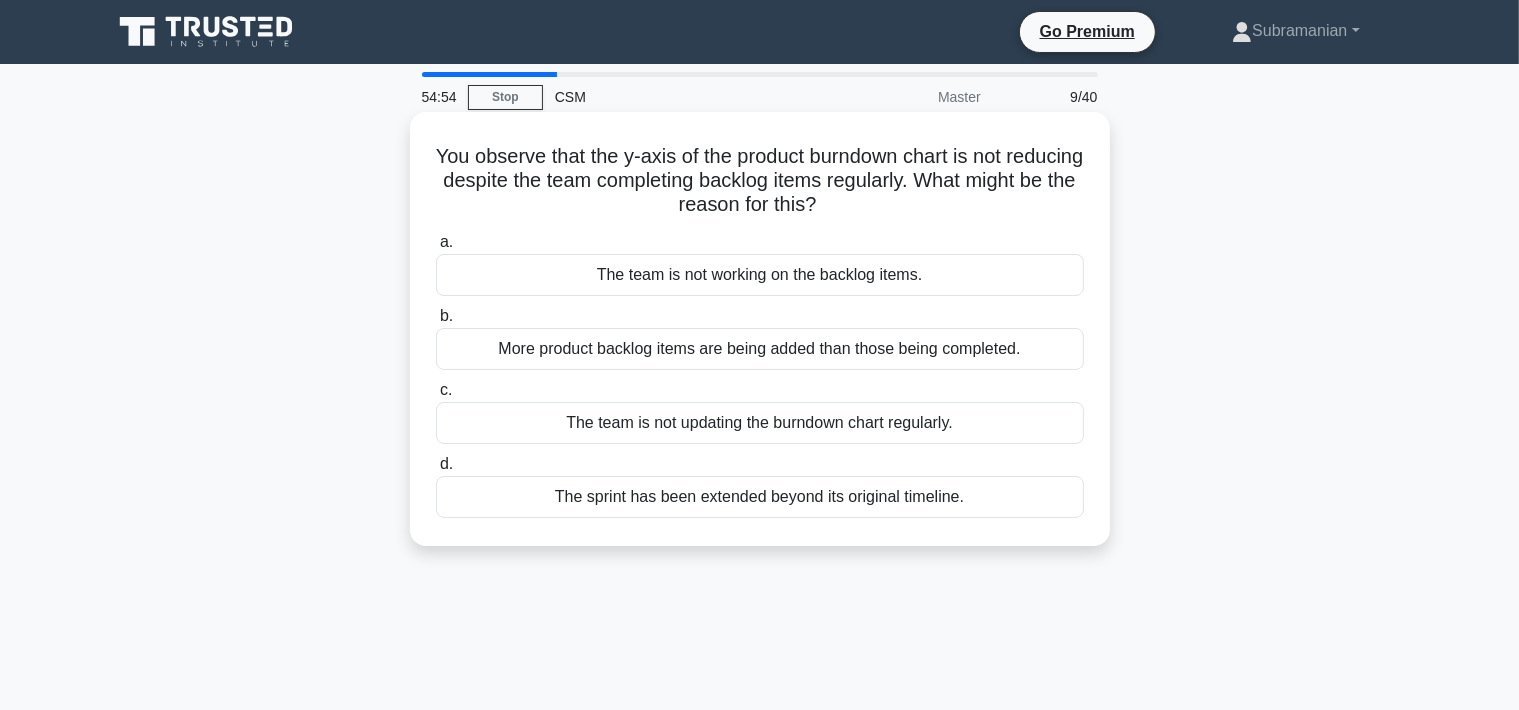 drag, startPoint x: 475, startPoint y: 157, endPoint x: 996, endPoint y: 522, distance: 636.1336 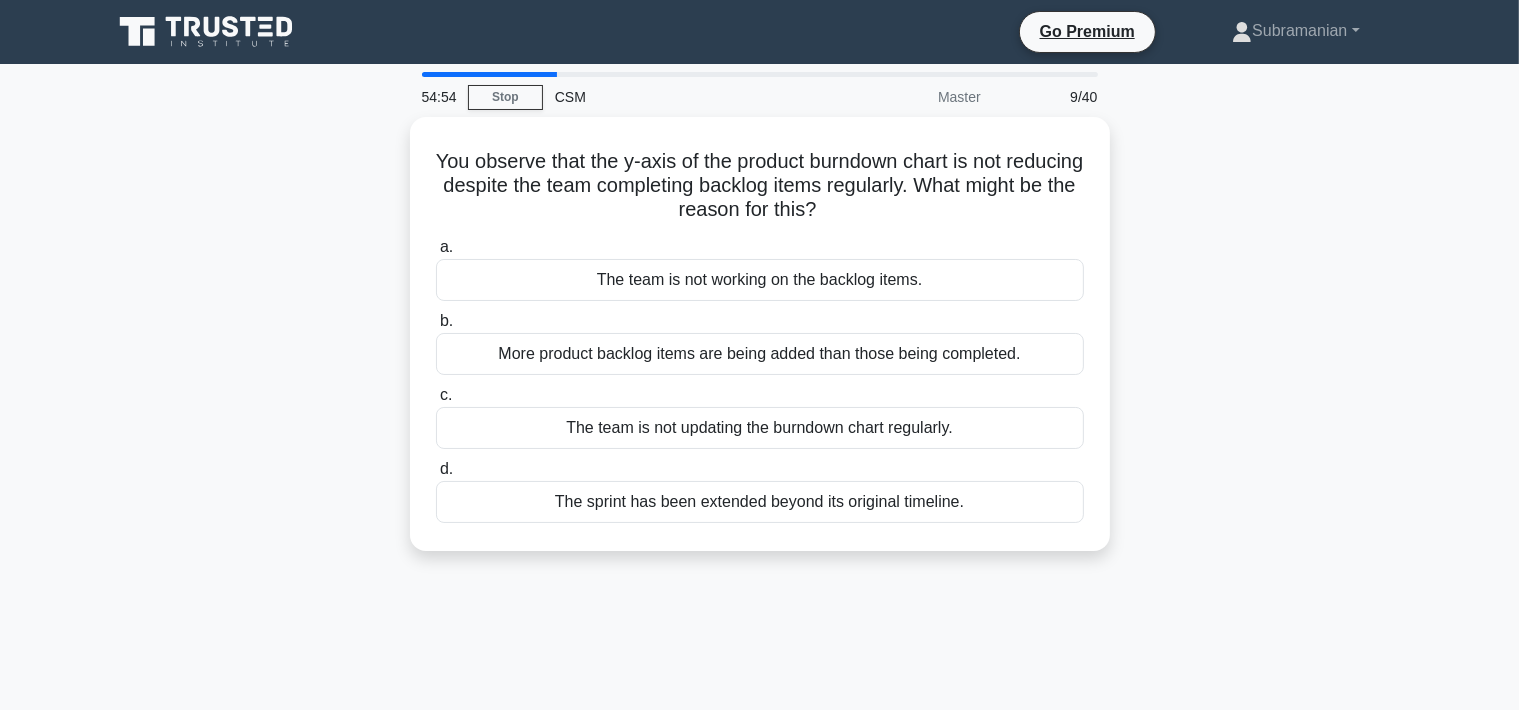 copy on "a.
The team is not working on the backlog items.
b.
More product backlog items are being added than those being completed.
c.
The team is not updating the burndown chart regularly.
d.
The sprint has been extended beyond its original timeline." 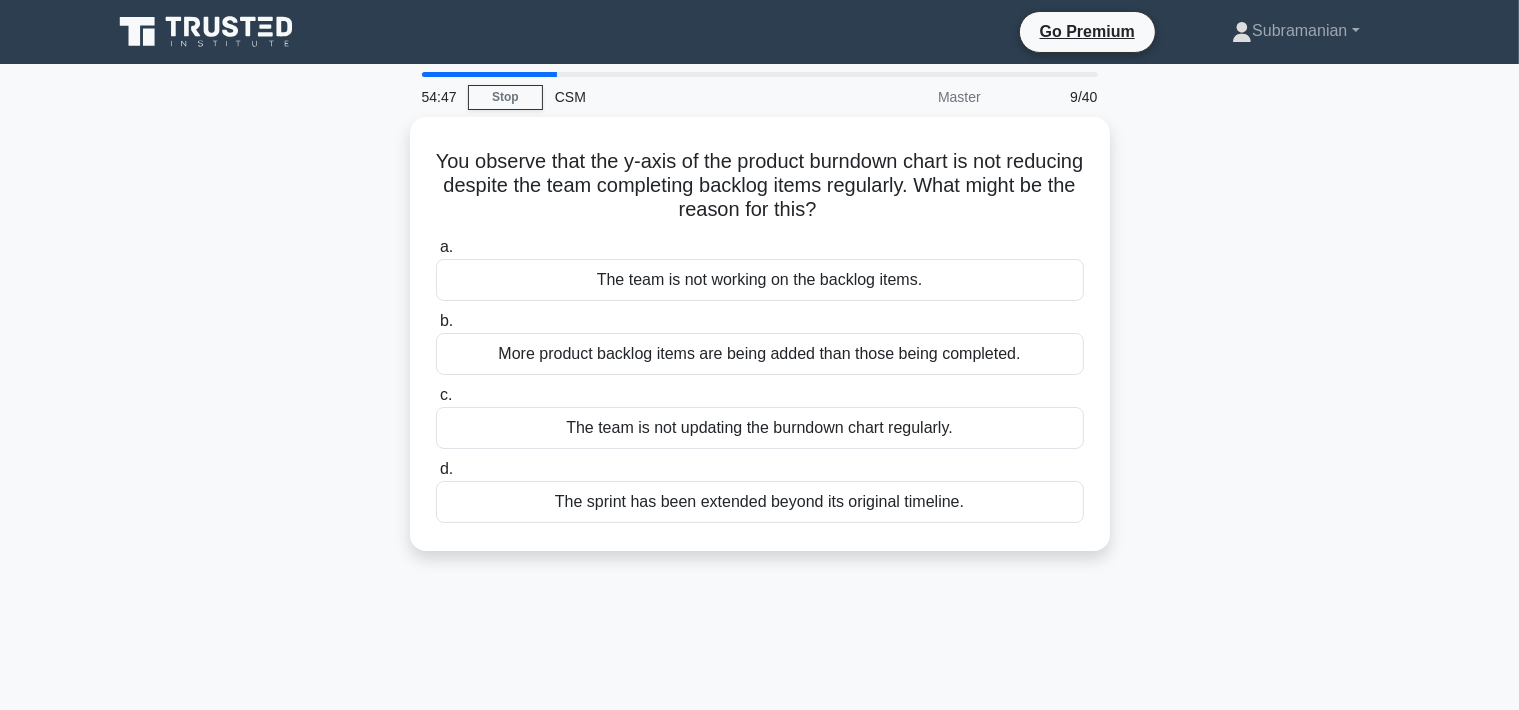 click on "You observe that the y-axis of the product burndown chart is not reducing despite the team completing backlog items regularly. What might be the reason for this?
.spinner_0XTQ{transform-origin:center;animation:spinner_y6GP .75s linear infinite}@keyframes spinner_y6GP{100%{transform:rotate(360deg)}}
a.
The team is not working on the backlog items.
b. c. d." at bounding box center [760, 346] 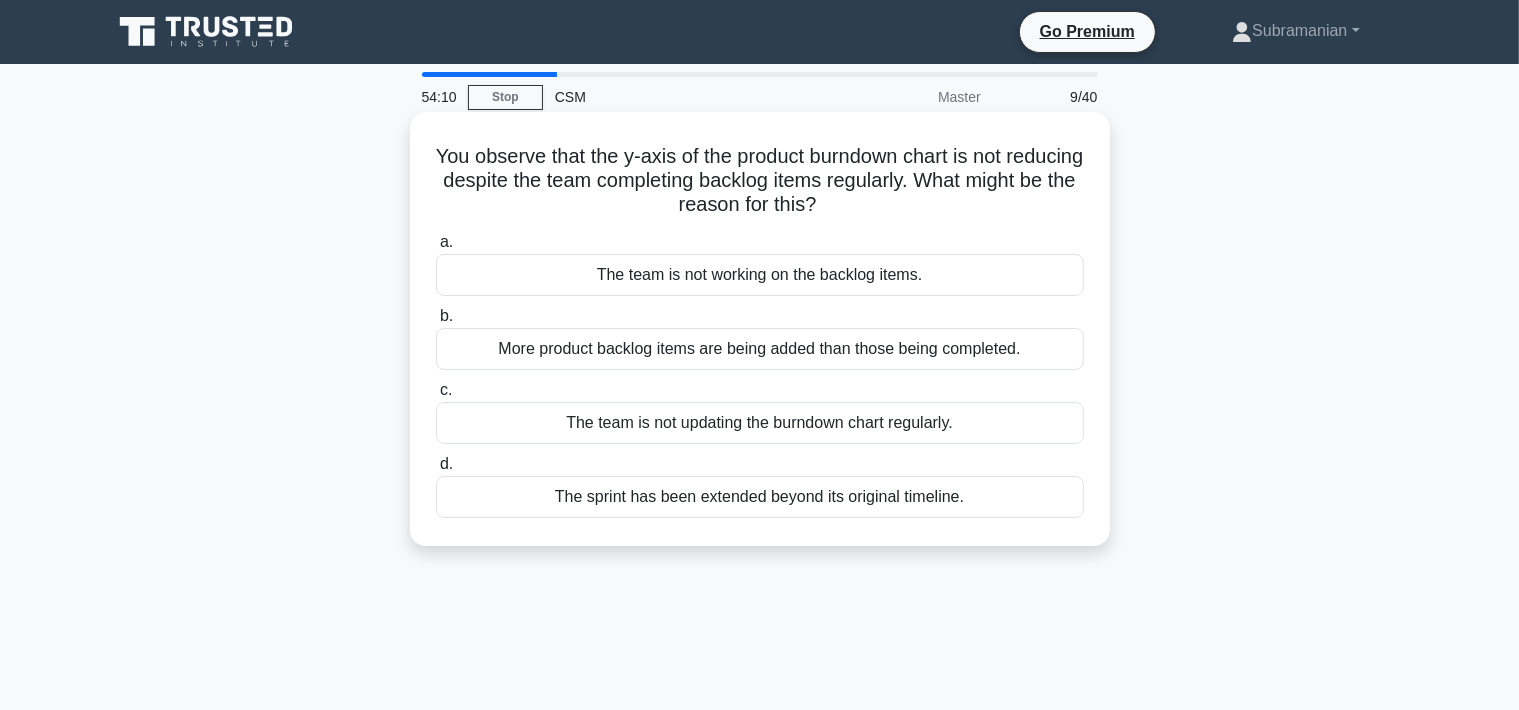 click on "The team is not updating the burndown chart regularly." at bounding box center [760, 423] 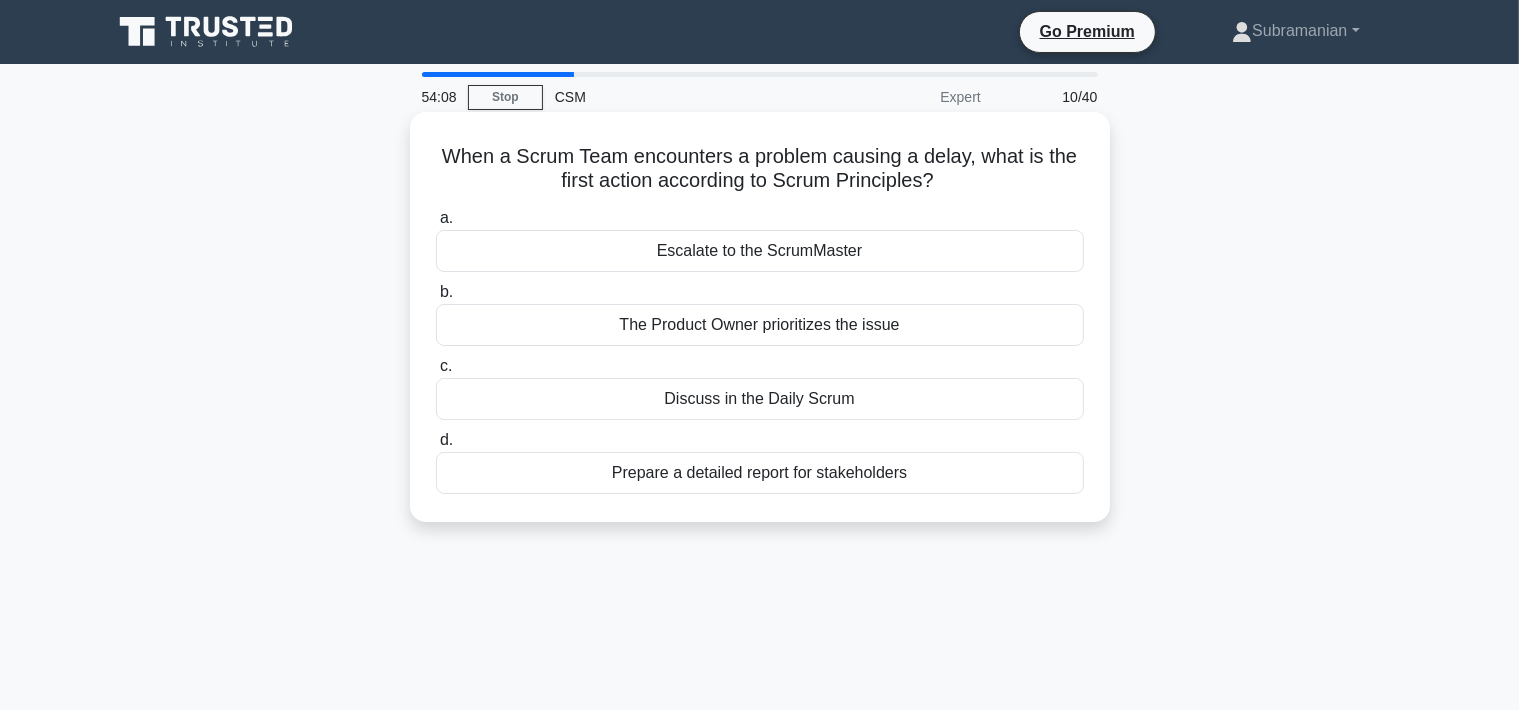 drag, startPoint x: 444, startPoint y: 146, endPoint x: 1026, endPoint y: 514, distance: 688.58405 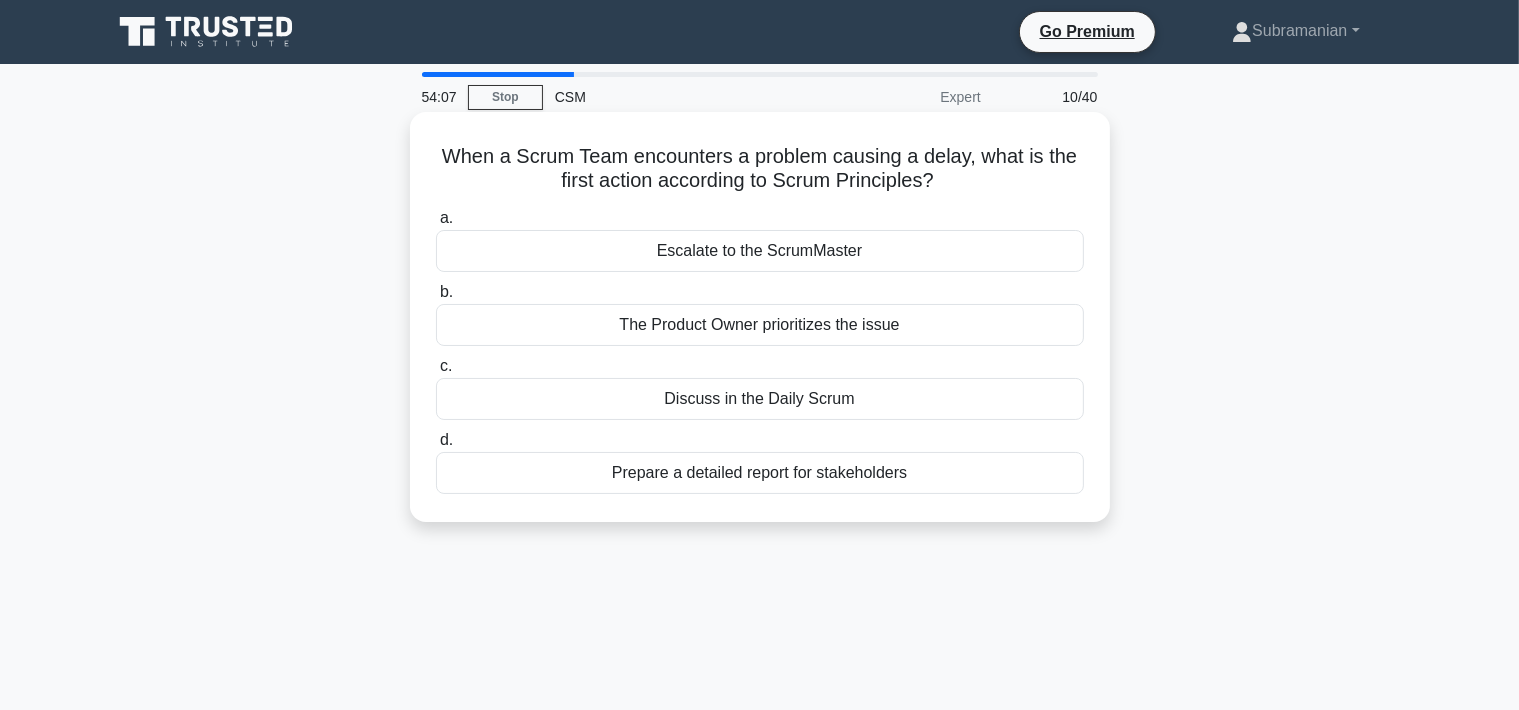 copy on "a.
Escalate to the ScrumMaster
b.
The Product Owner prioritizes the issue
c.
Discuss in the Daily Scrum
d.
Prepare a detailed report for stakeholders" 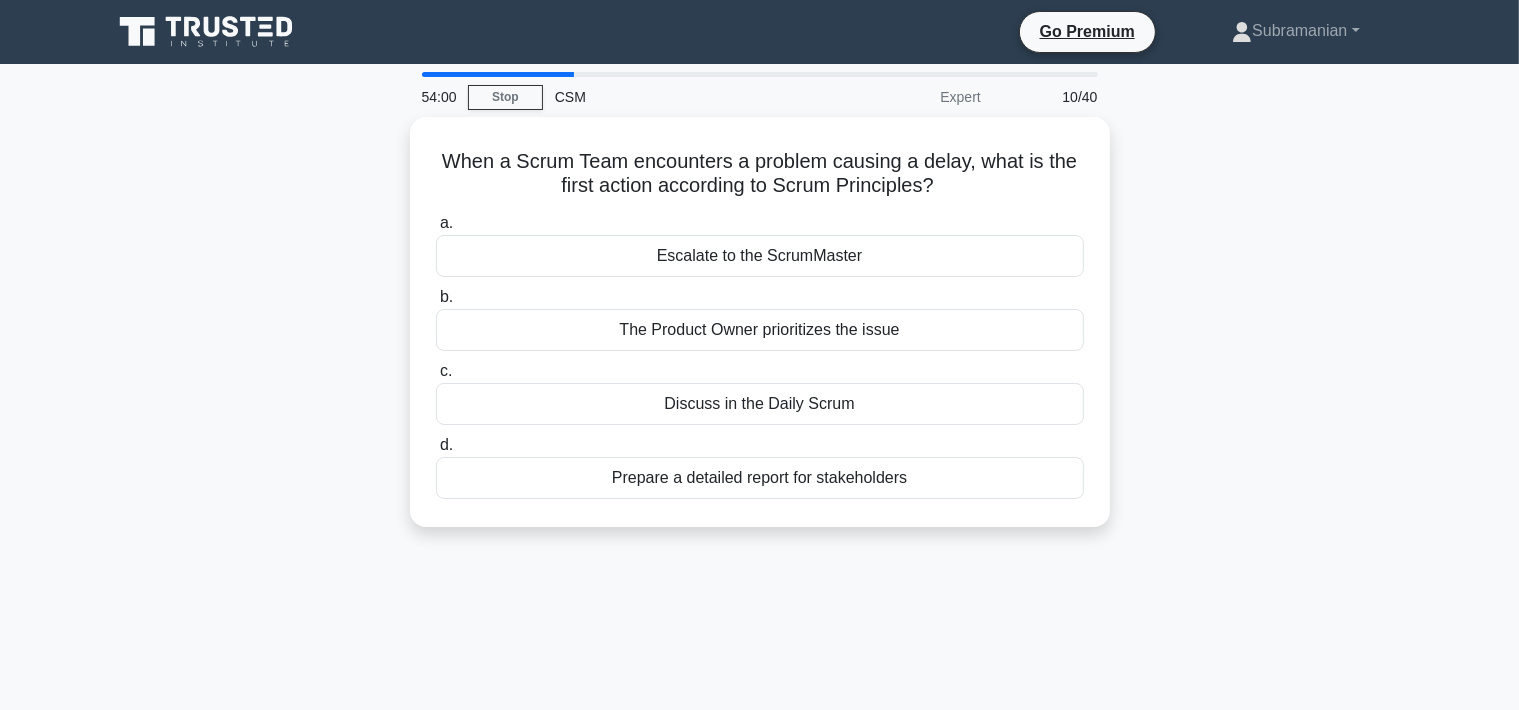 click on "When a Scrum Team encounters a problem causing a delay, what is the first action according to Scrum Principles?
.spinner_0XTQ{transform-origin:center;animation:spinner_y6GP .75s linear infinite}@keyframes spinner_y6GP{100%{transform:rotate(360deg)}}
a.
Escalate to the ScrumMaster
b. c. d." at bounding box center (760, 334) 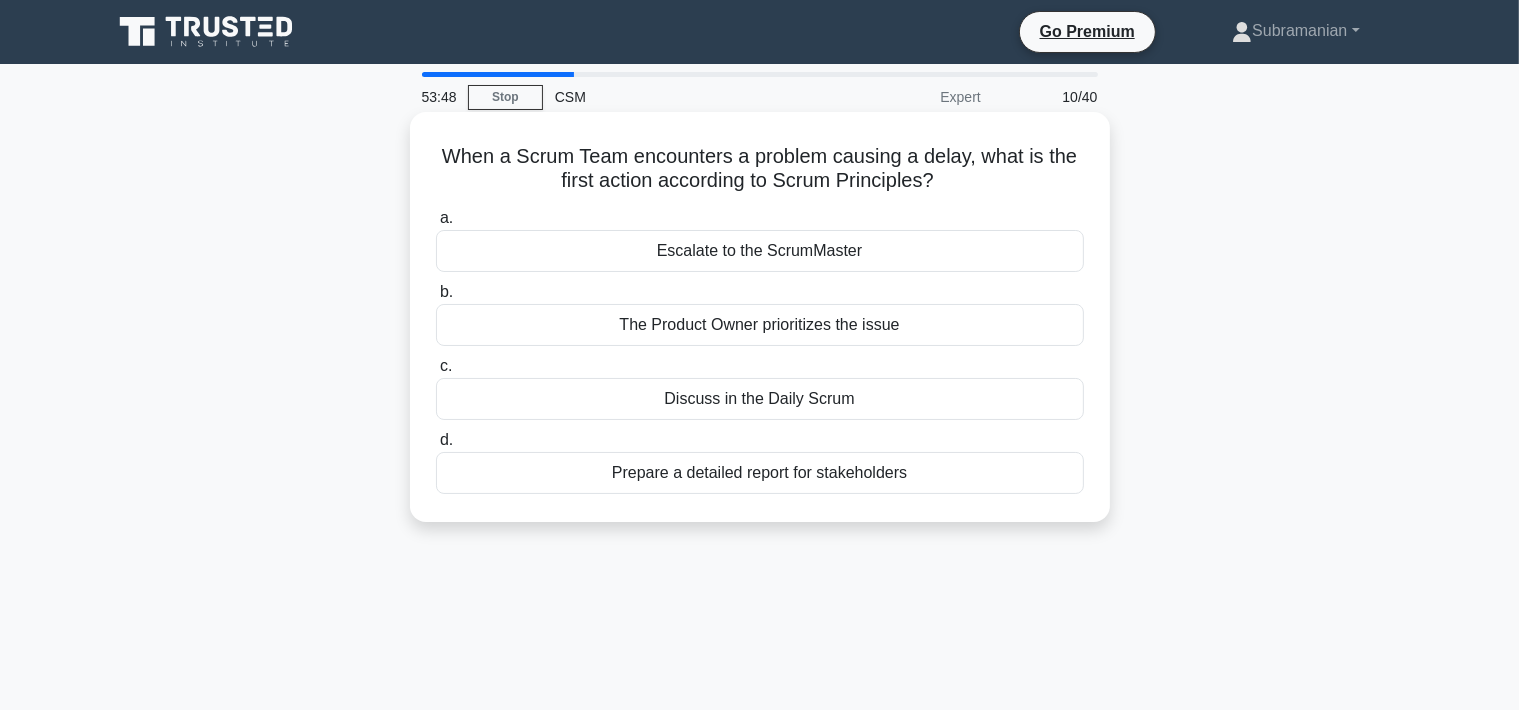 click on "Discuss in the Daily Scrum" at bounding box center [760, 399] 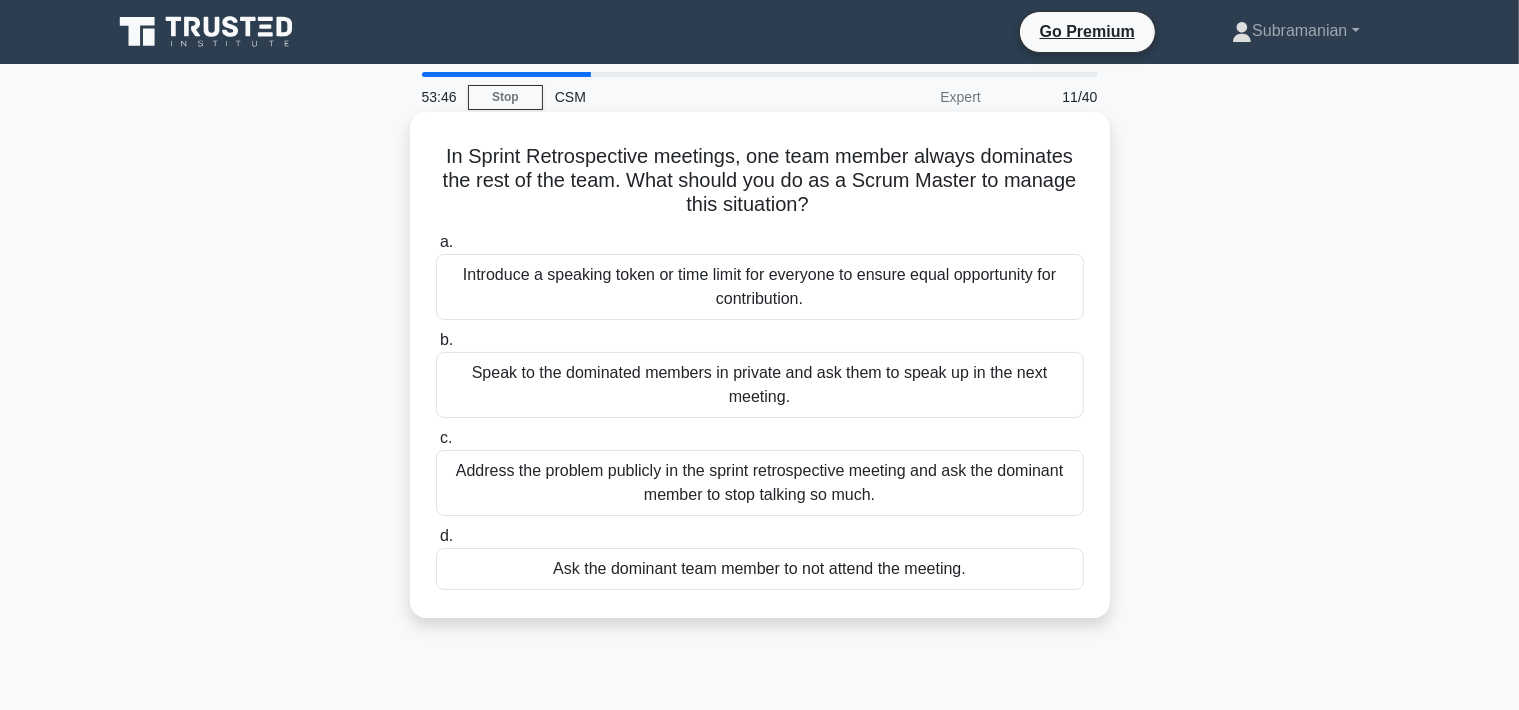 drag, startPoint x: 438, startPoint y: 151, endPoint x: 1021, endPoint y: 568, distance: 716.7831 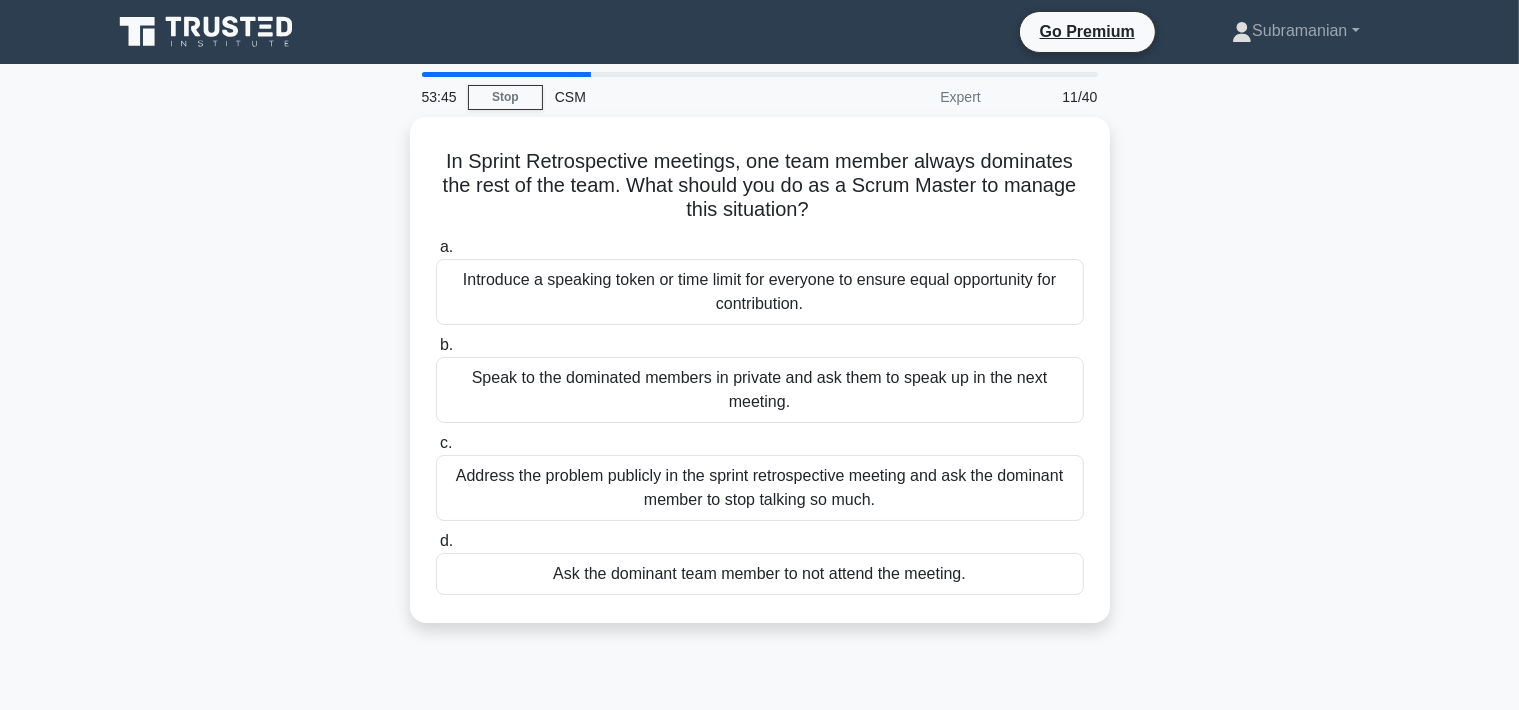 copy on "a.
Introduce a speaking token or time limit for everyone to ensure equal opportunity for contribution.
b.
Speak to the dominated members in private and ask them to speak up in the next meeting.
c.
Address the problem publicly in the sprint retrospective meeting and ask the dominant member to stop talking so much.
d.
Ask the dominant team member to not attend the meeting." 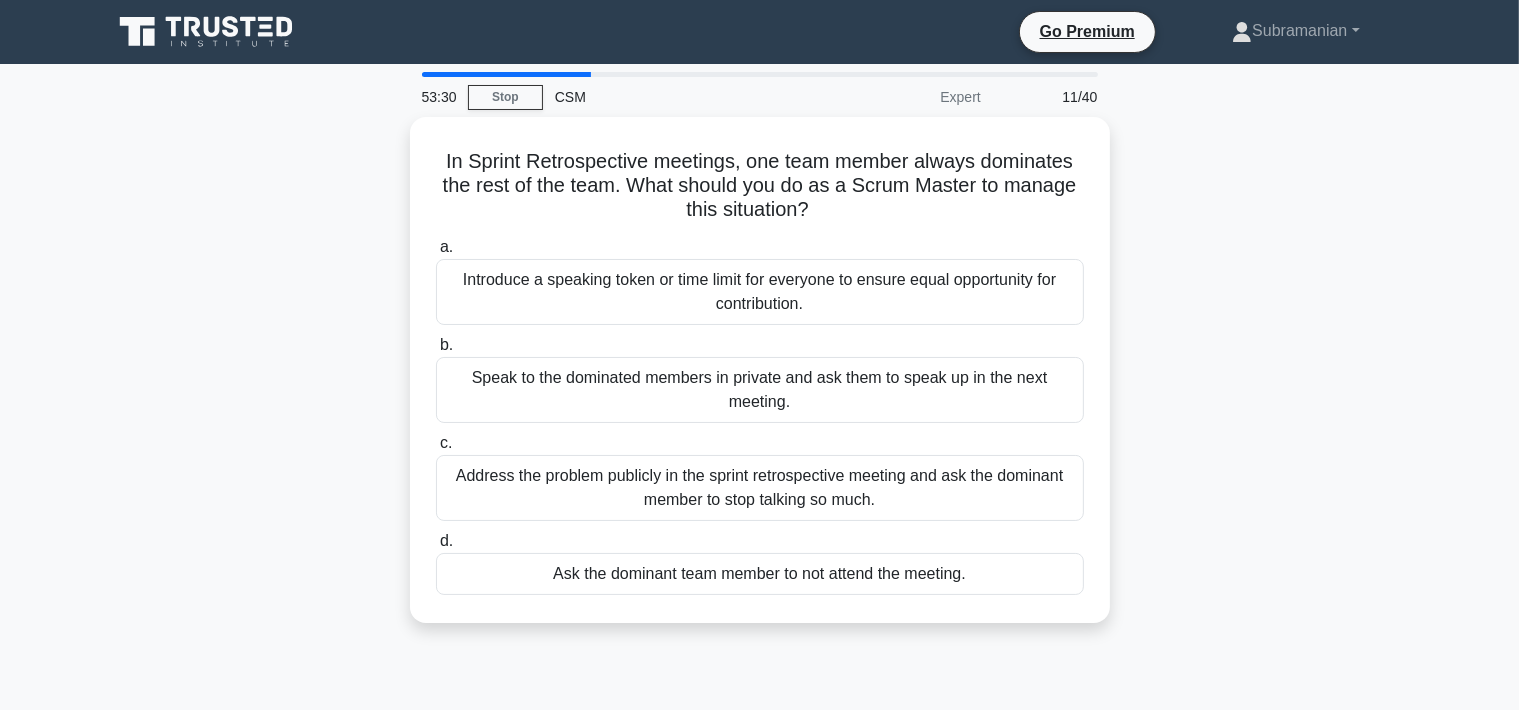 click on "In Sprint Retrospective meetings, one team member always dominates the rest of the team. What should you do as a Scrum Master to manage this situation?
.spinner_0XTQ{transform-origin:center;animation:spinner_y6GP .75s linear infinite}@keyframes spinner_y6GP{100%{transform:rotate(360deg)}}
a.
Introduce a speaking token or time limit for everyone to ensure equal opportunity for contribution.
b. c." at bounding box center [760, 382] 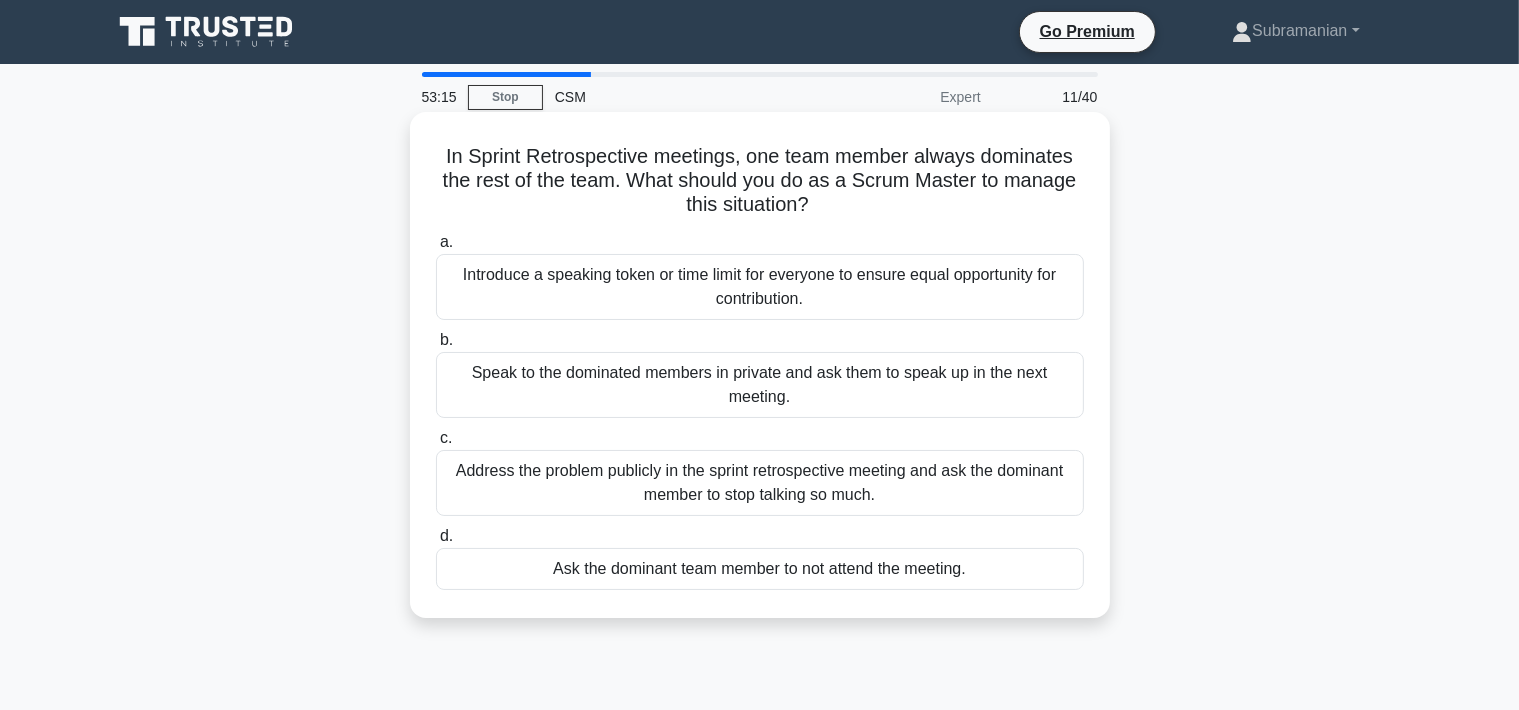 click on "Address the problem publicly in the sprint retrospective meeting and ask the dominant member to stop talking so much." at bounding box center [760, 483] 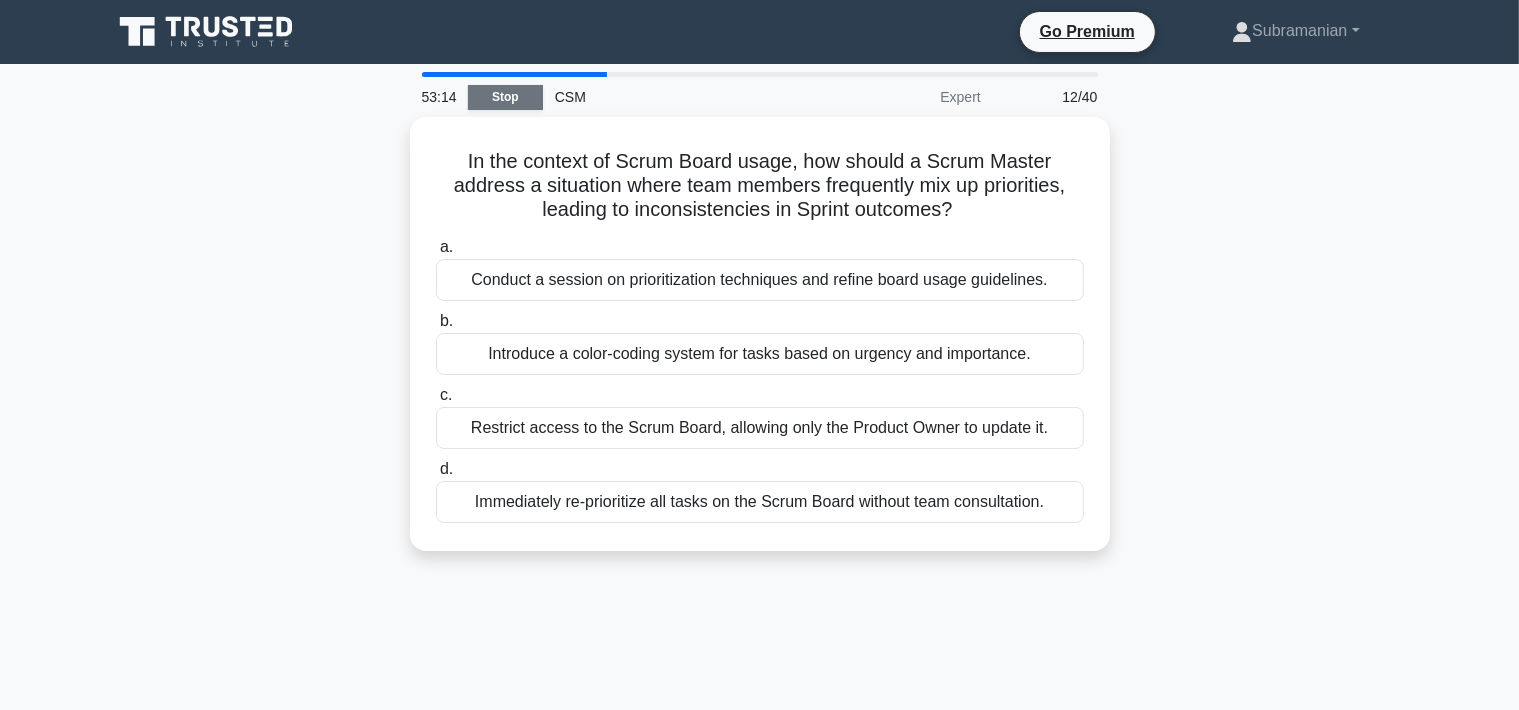 click on "Stop" at bounding box center [505, 97] 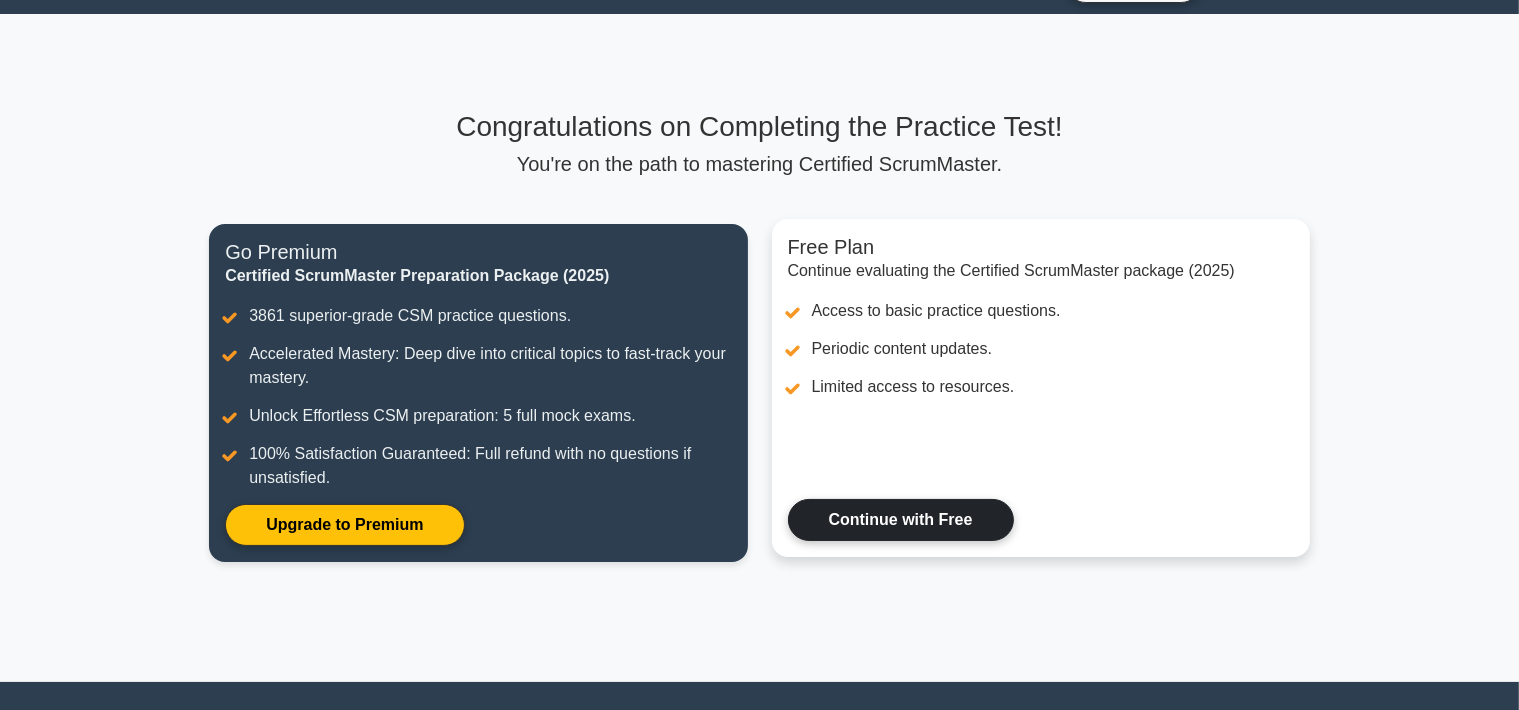 scroll, scrollTop: 31, scrollLeft: 0, axis: vertical 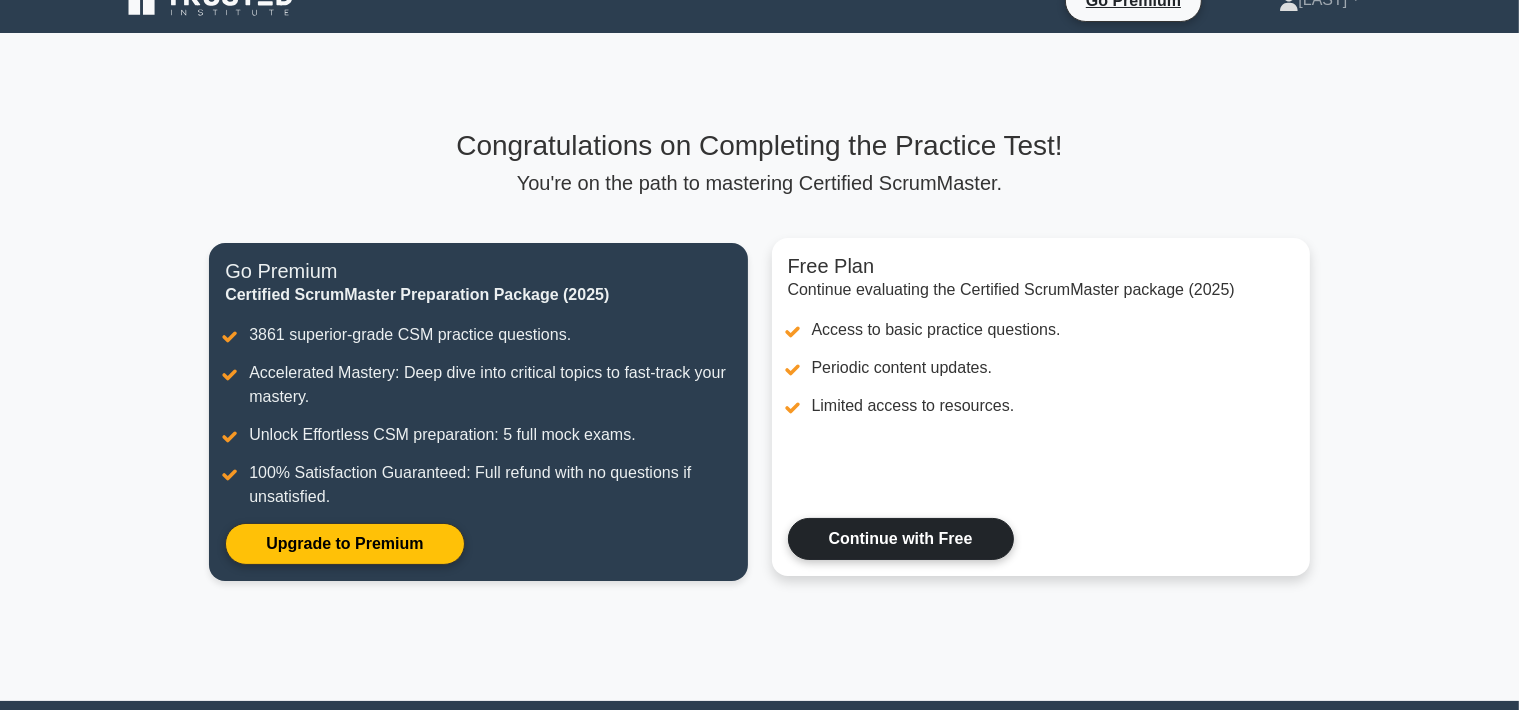 click on "Continue with Free" at bounding box center (901, 539) 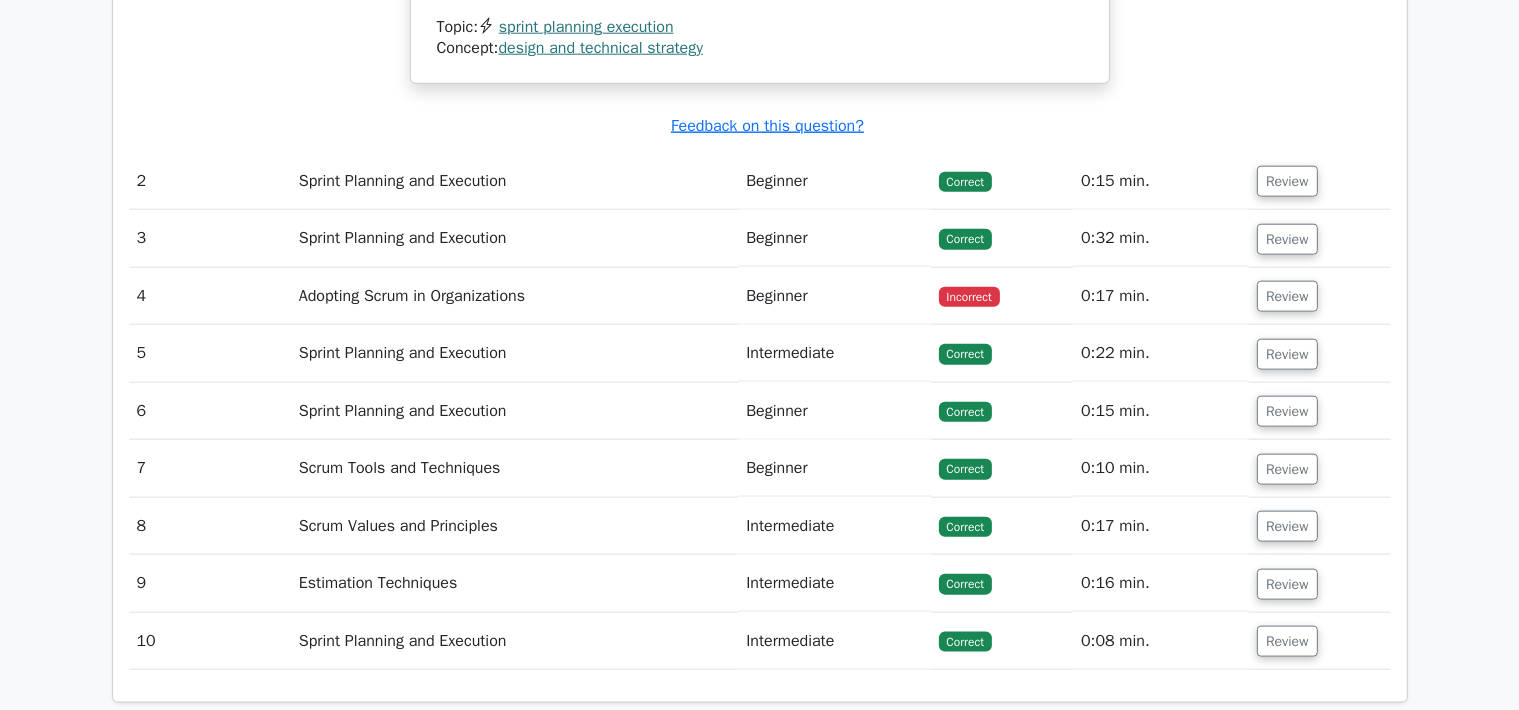 scroll, scrollTop: 2217, scrollLeft: 0, axis: vertical 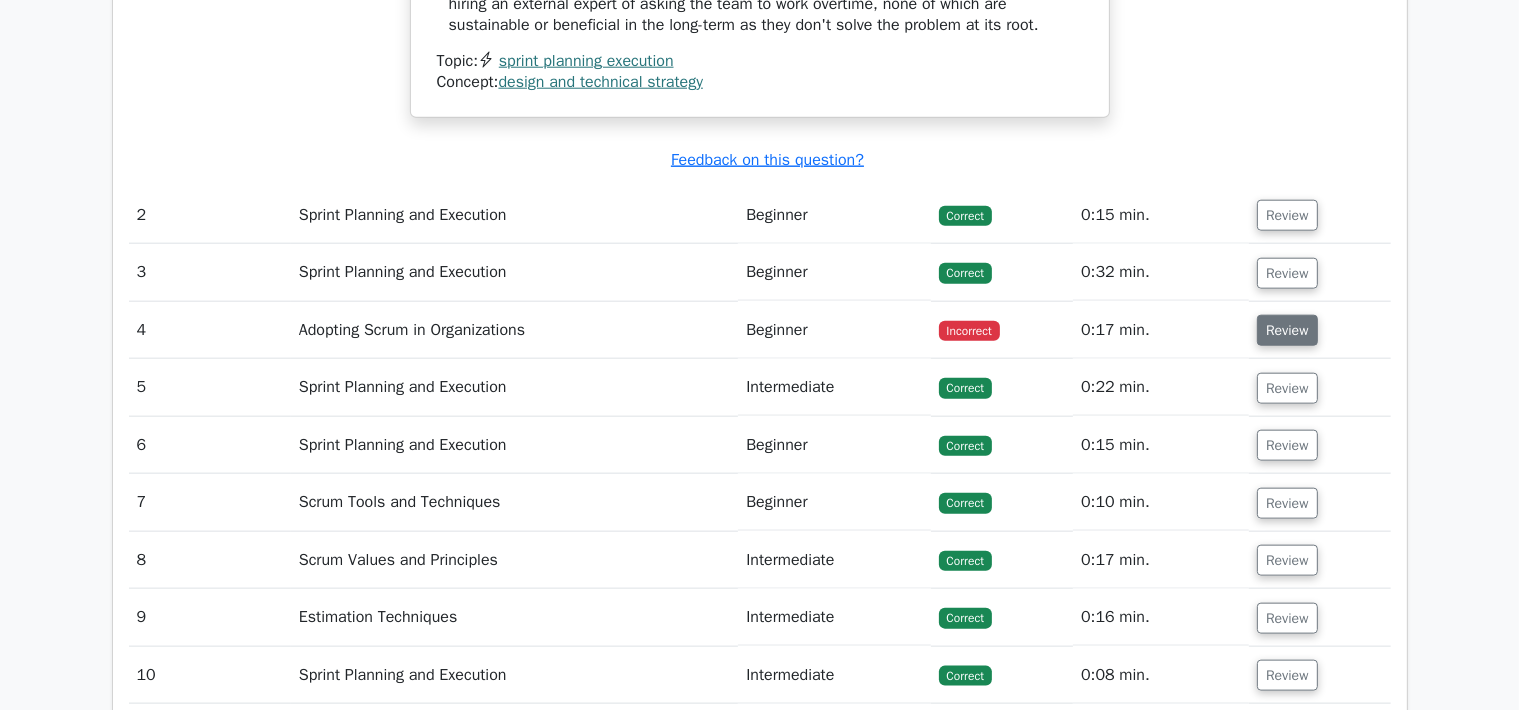 click on "Review" at bounding box center [1287, 330] 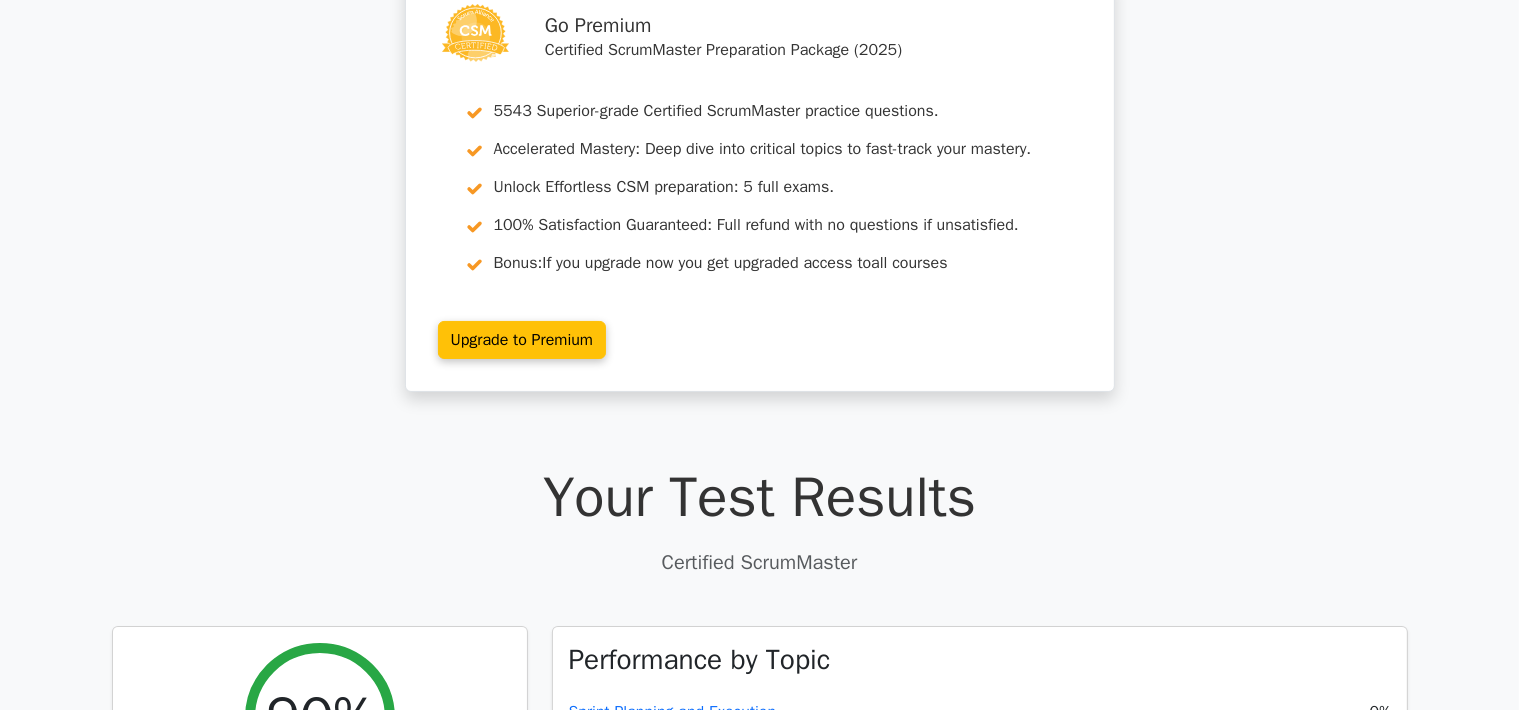 scroll, scrollTop: 0, scrollLeft: 0, axis: both 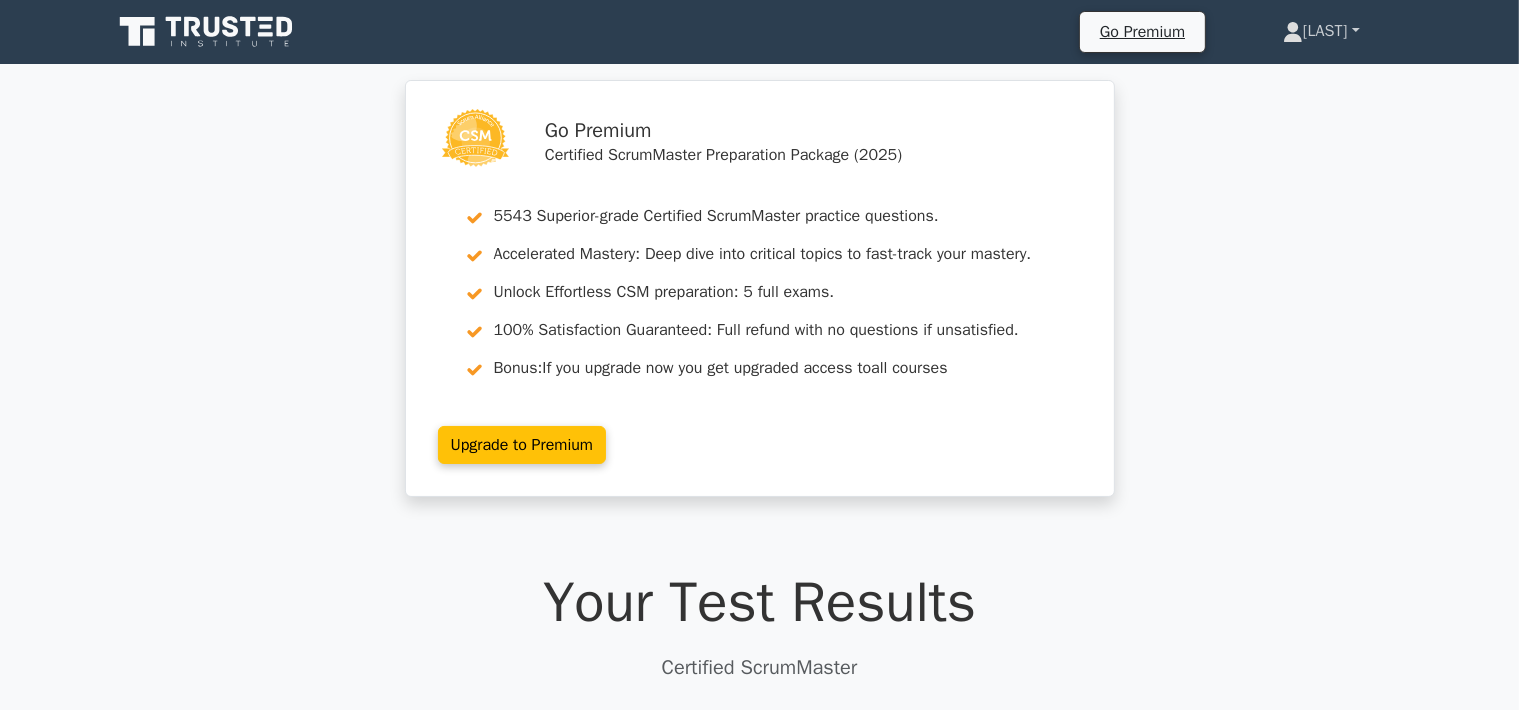 click on "Subramanian" at bounding box center (1321, 31) 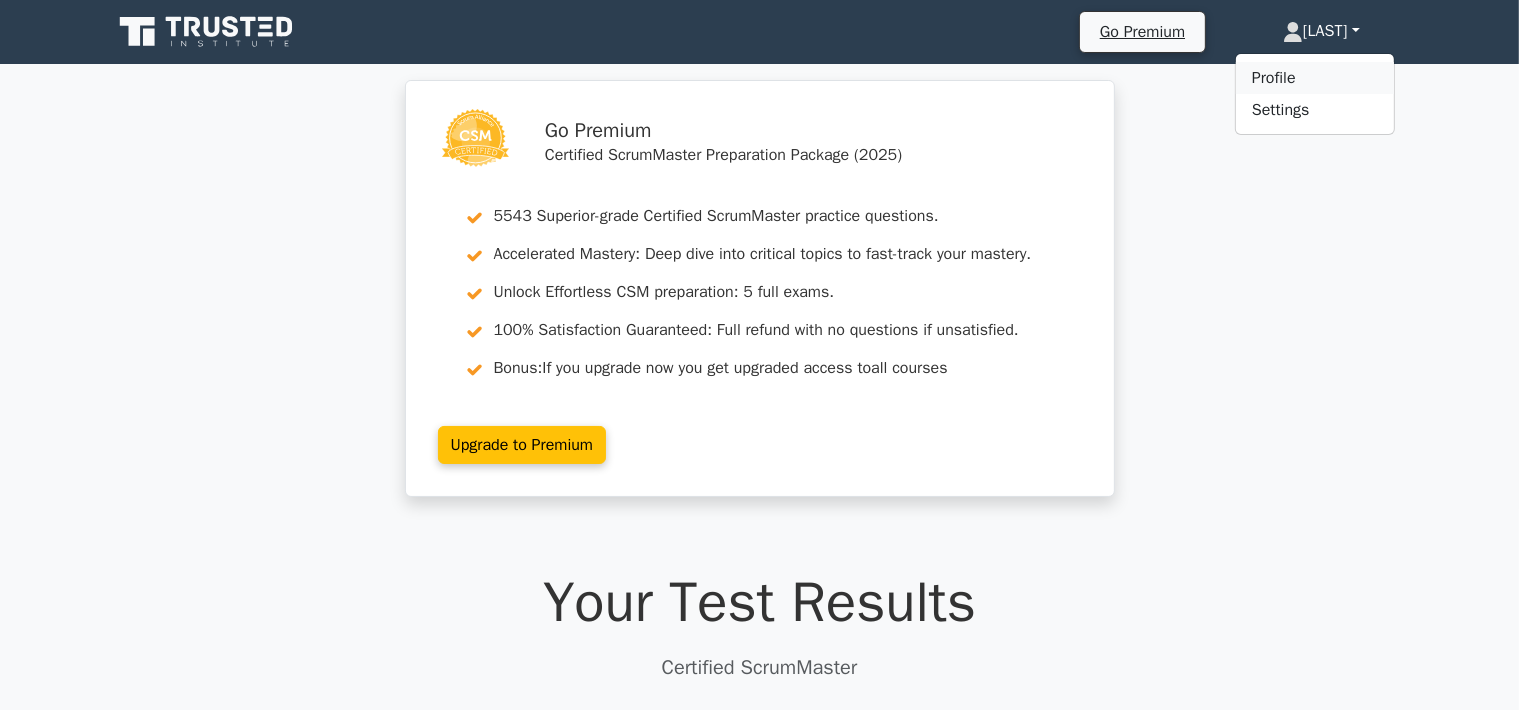 click on "Profile" at bounding box center (1315, 78) 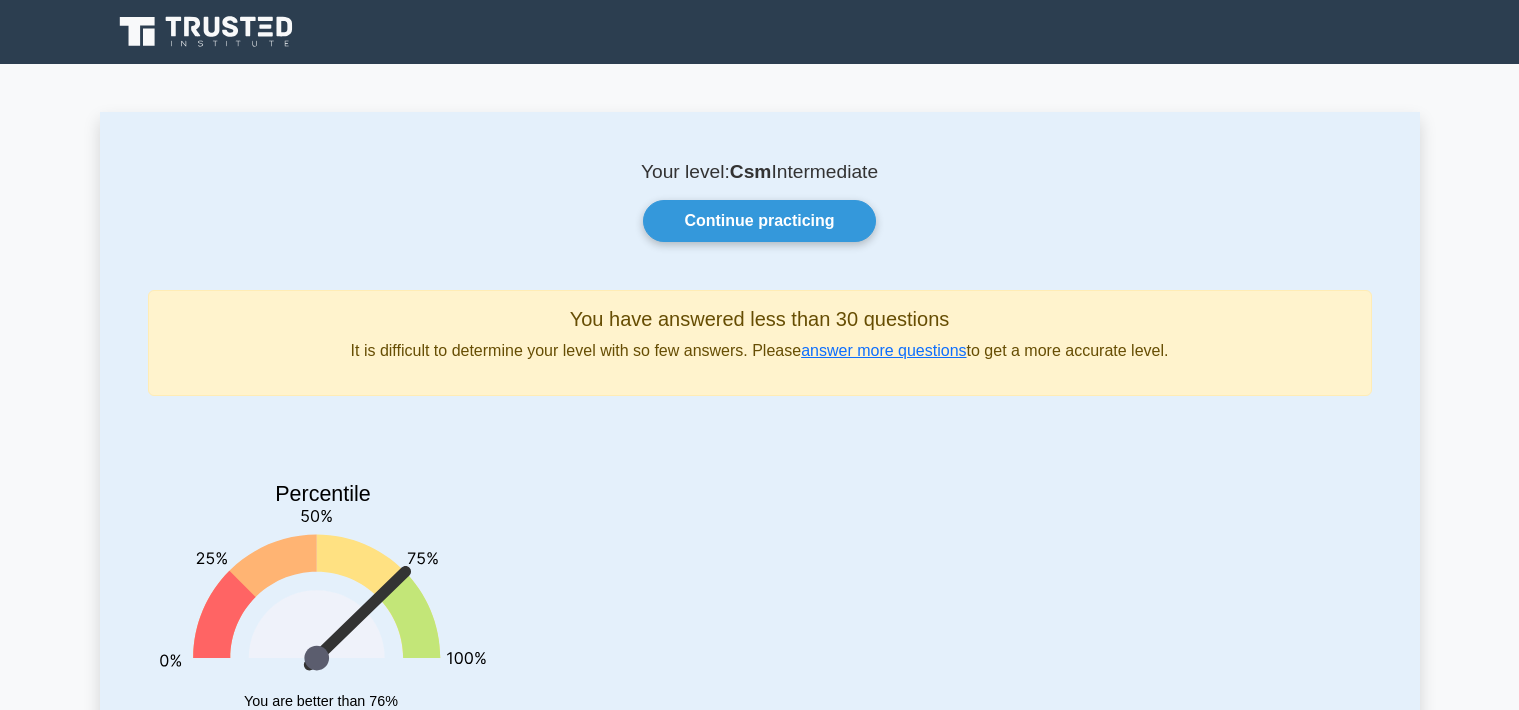 scroll, scrollTop: 0, scrollLeft: 0, axis: both 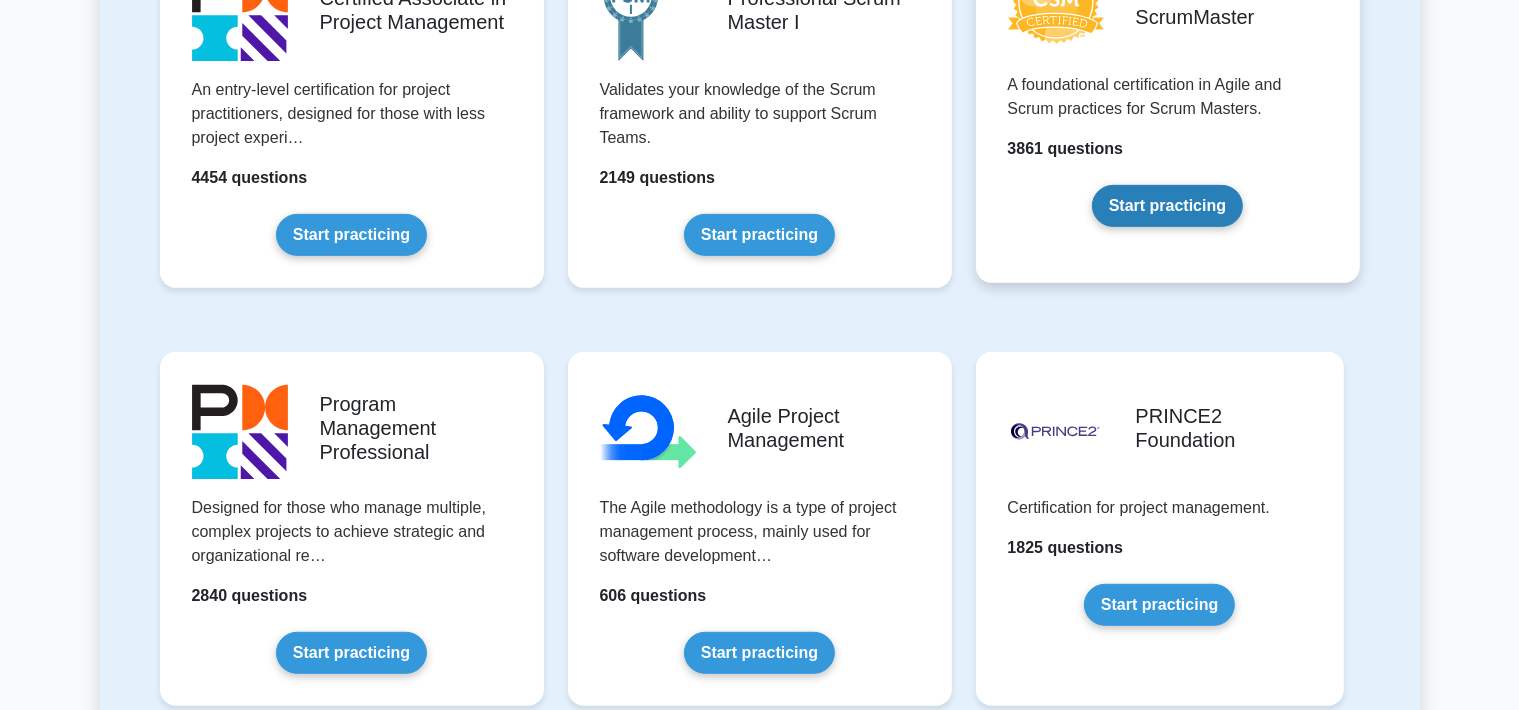 click on "Start practicing" at bounding box center (1167, 206) 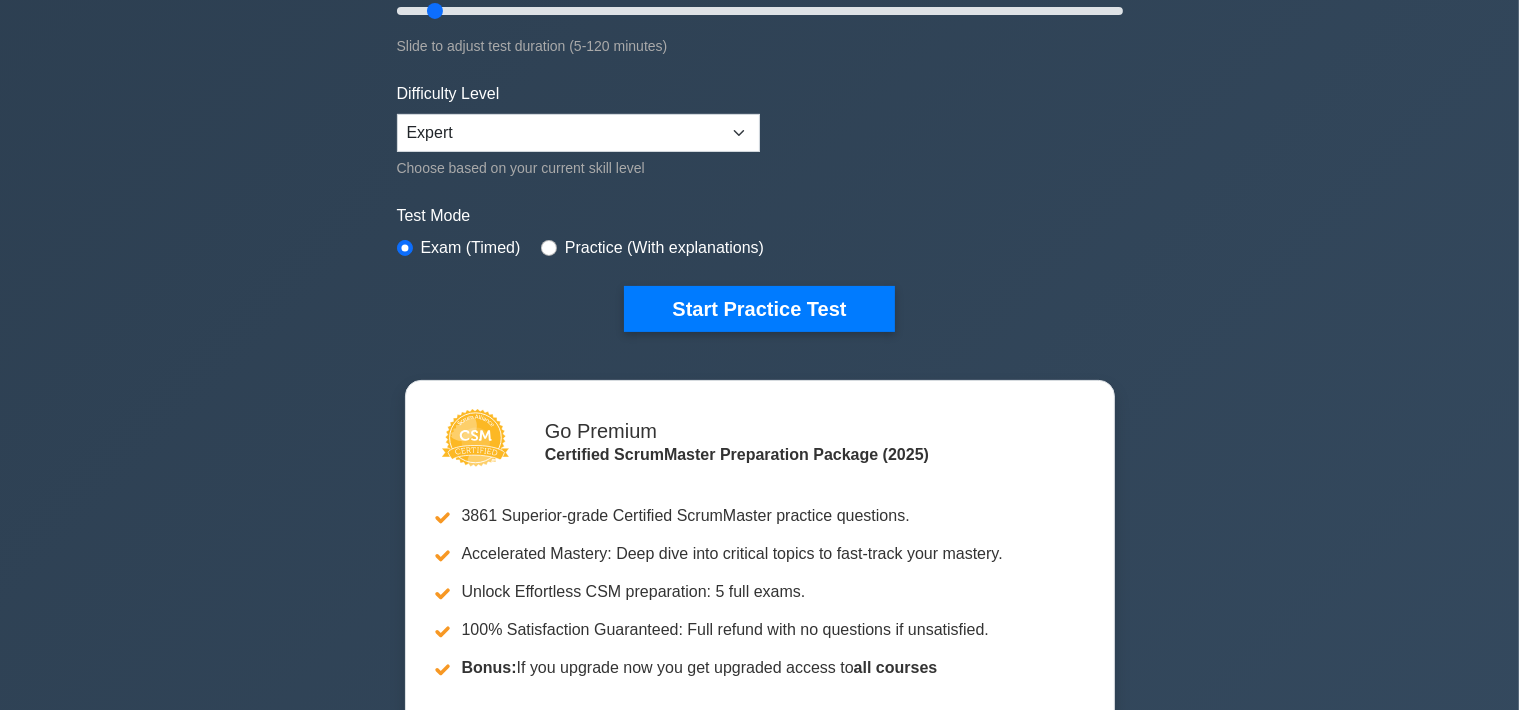 scroll, scrollTop: 0, scrollLeft: 0, axis: both 